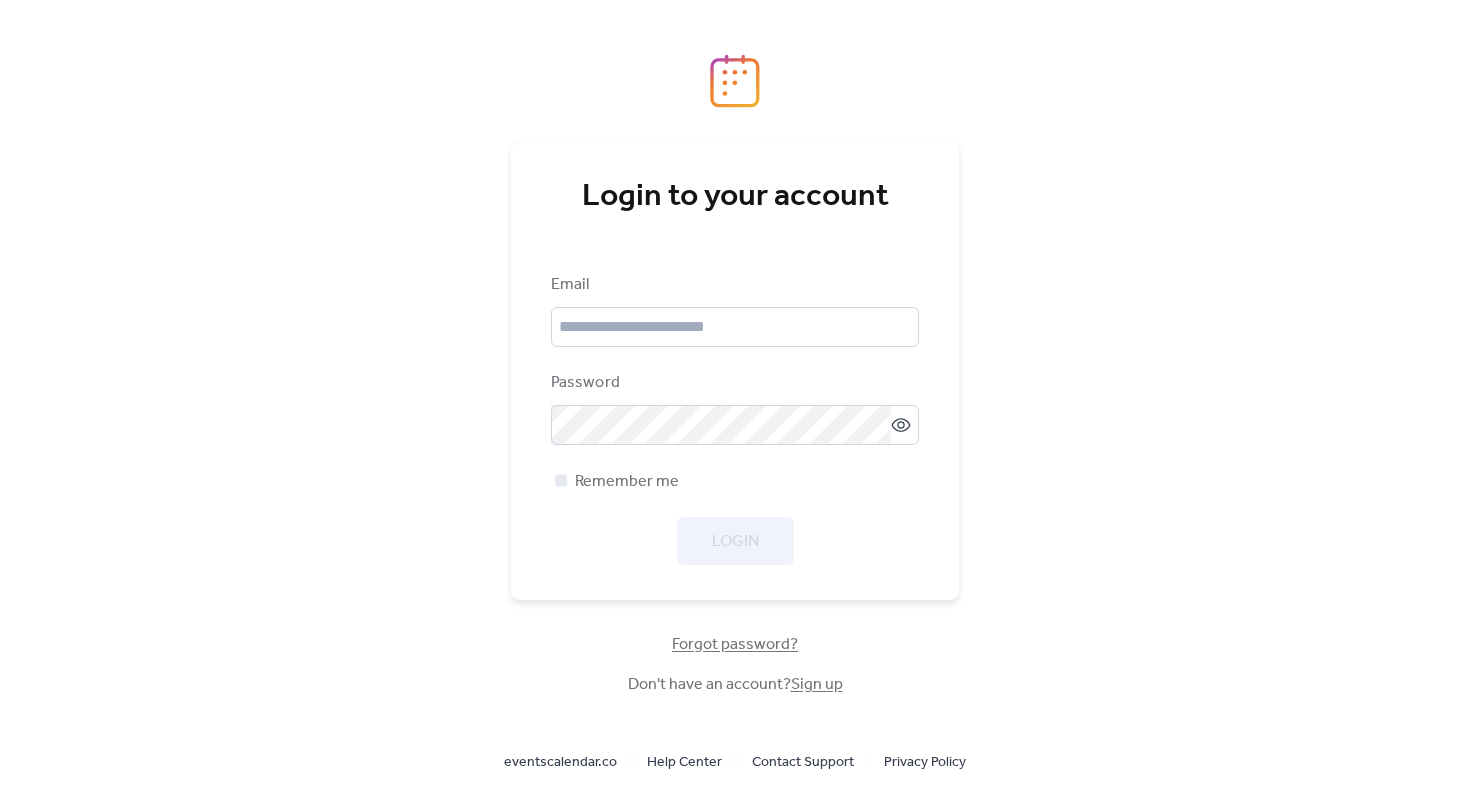 scroll, scrollTop: 0, scrollLeft: 0, axis: both 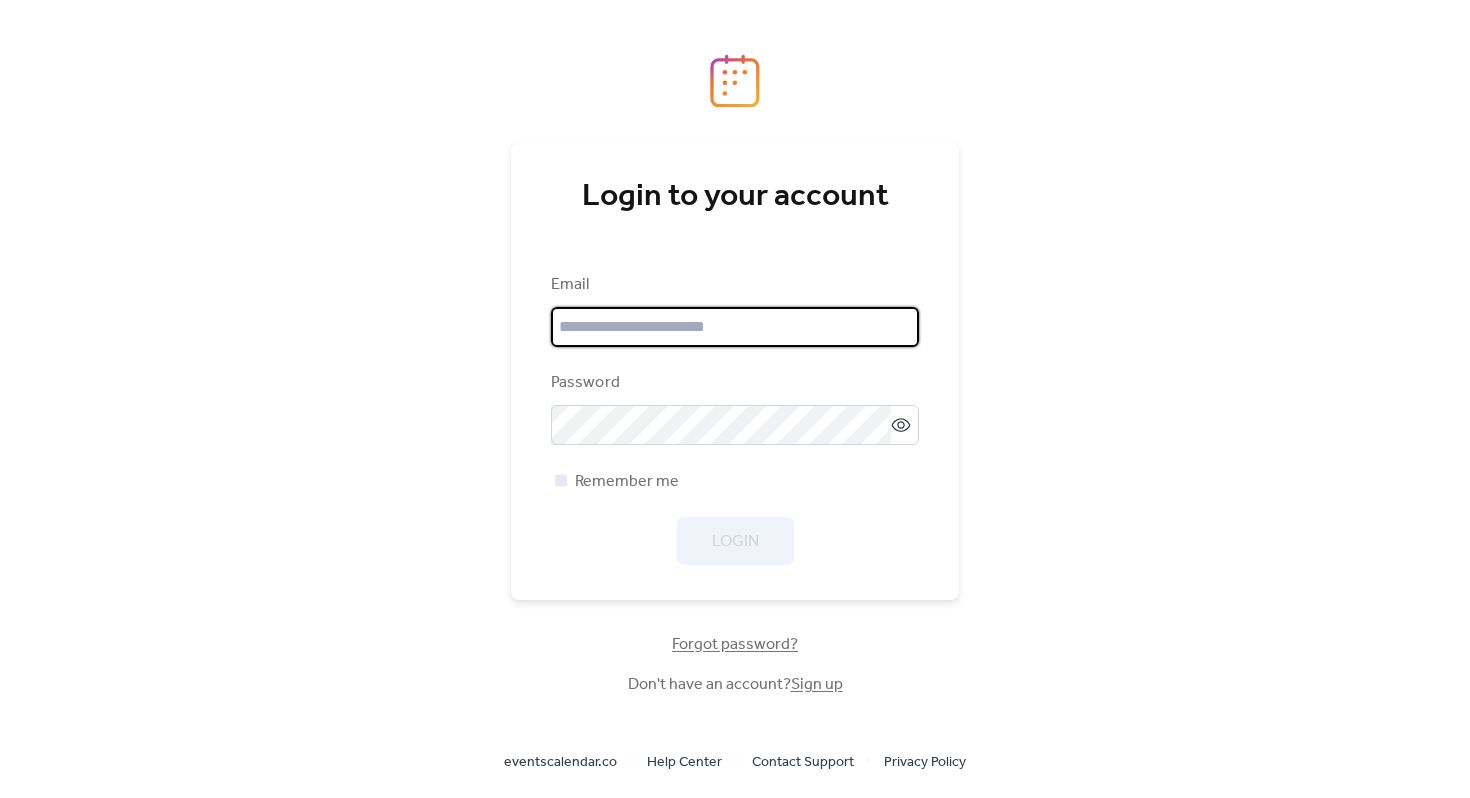 click at bounding box center (735, 327) 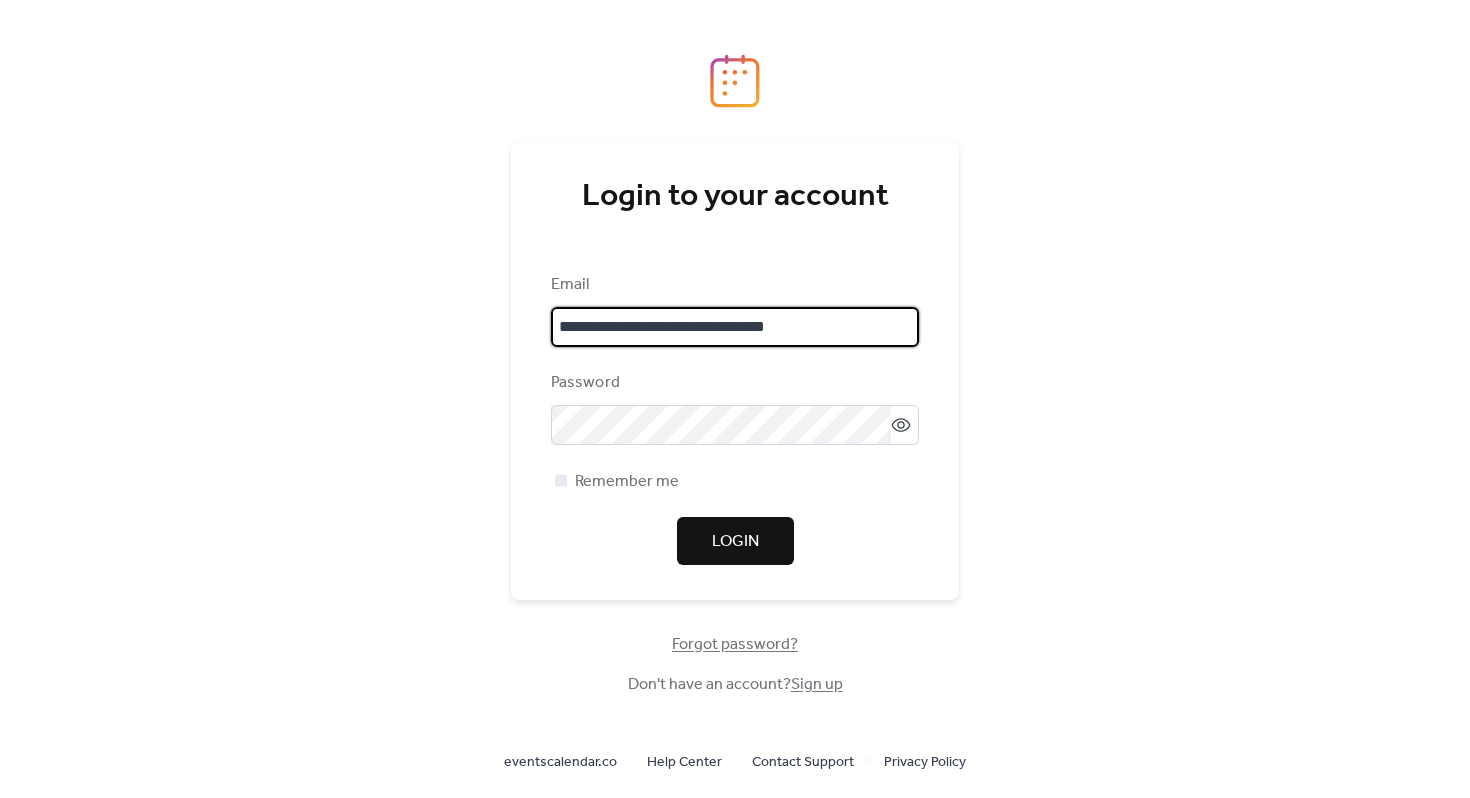 click on "Login" at bounding box center [735, 542] 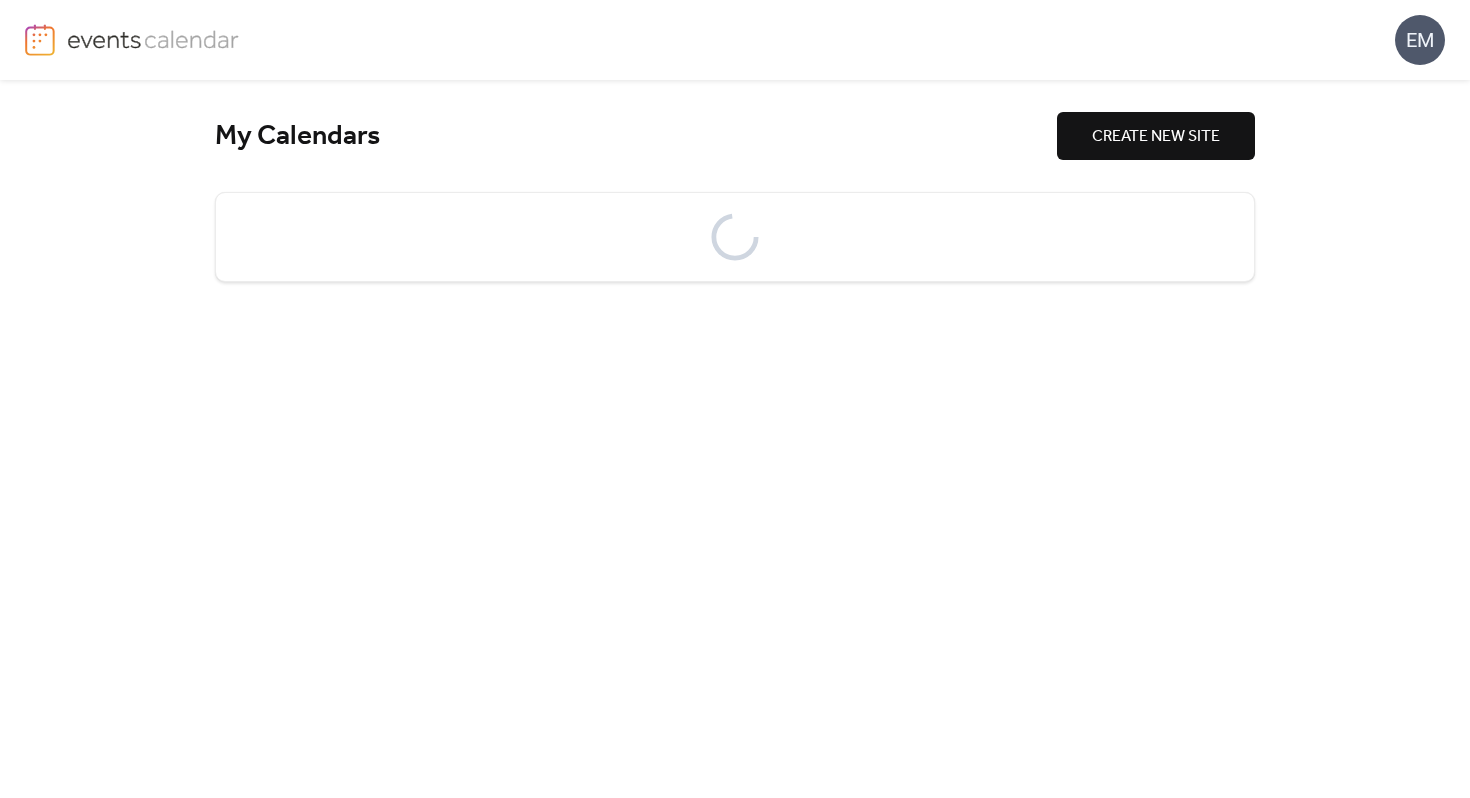 scroll, scrollTop: 0, scrollLeft: 0, axis: both 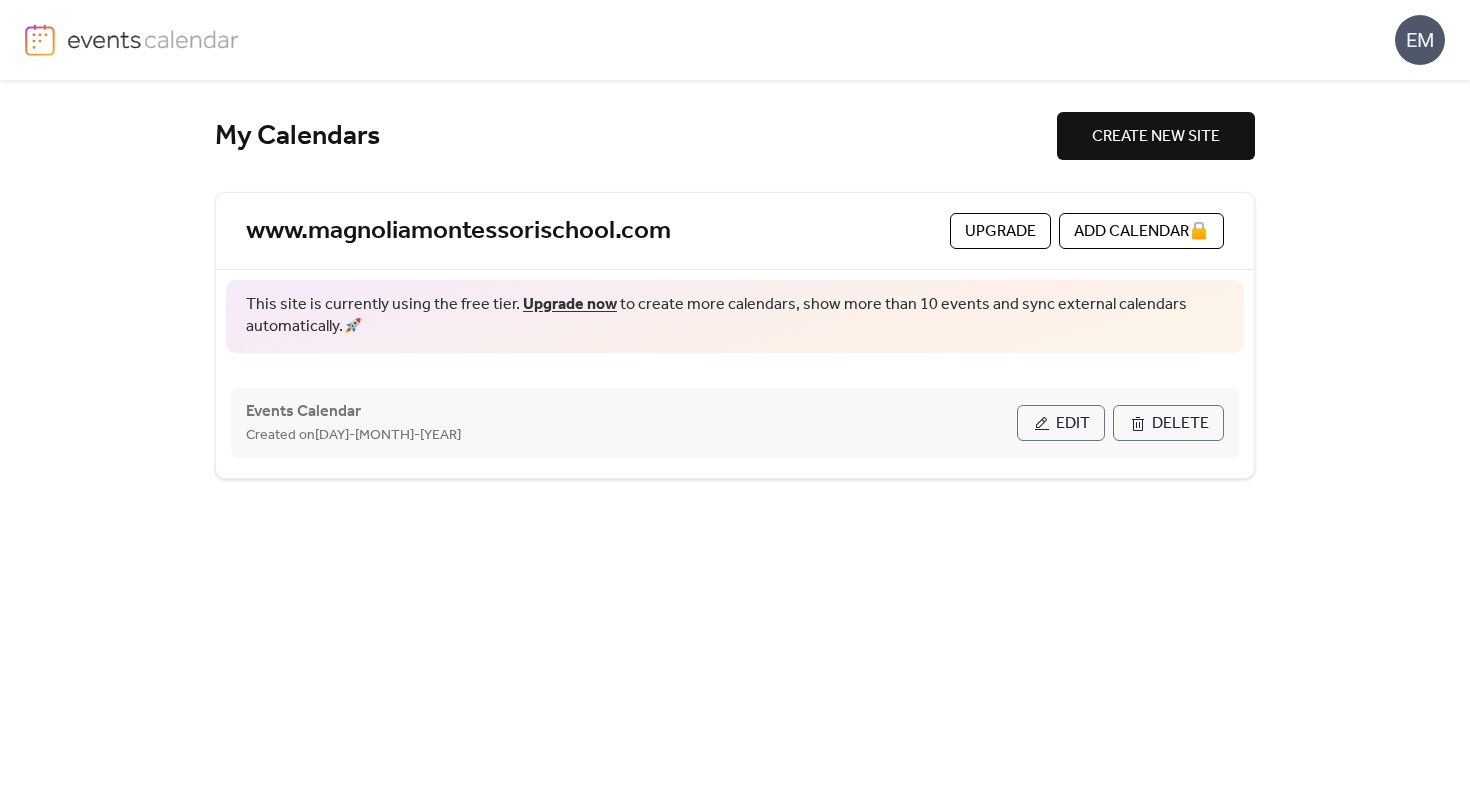 click on "Edit" at bounding box center (1061, 423) 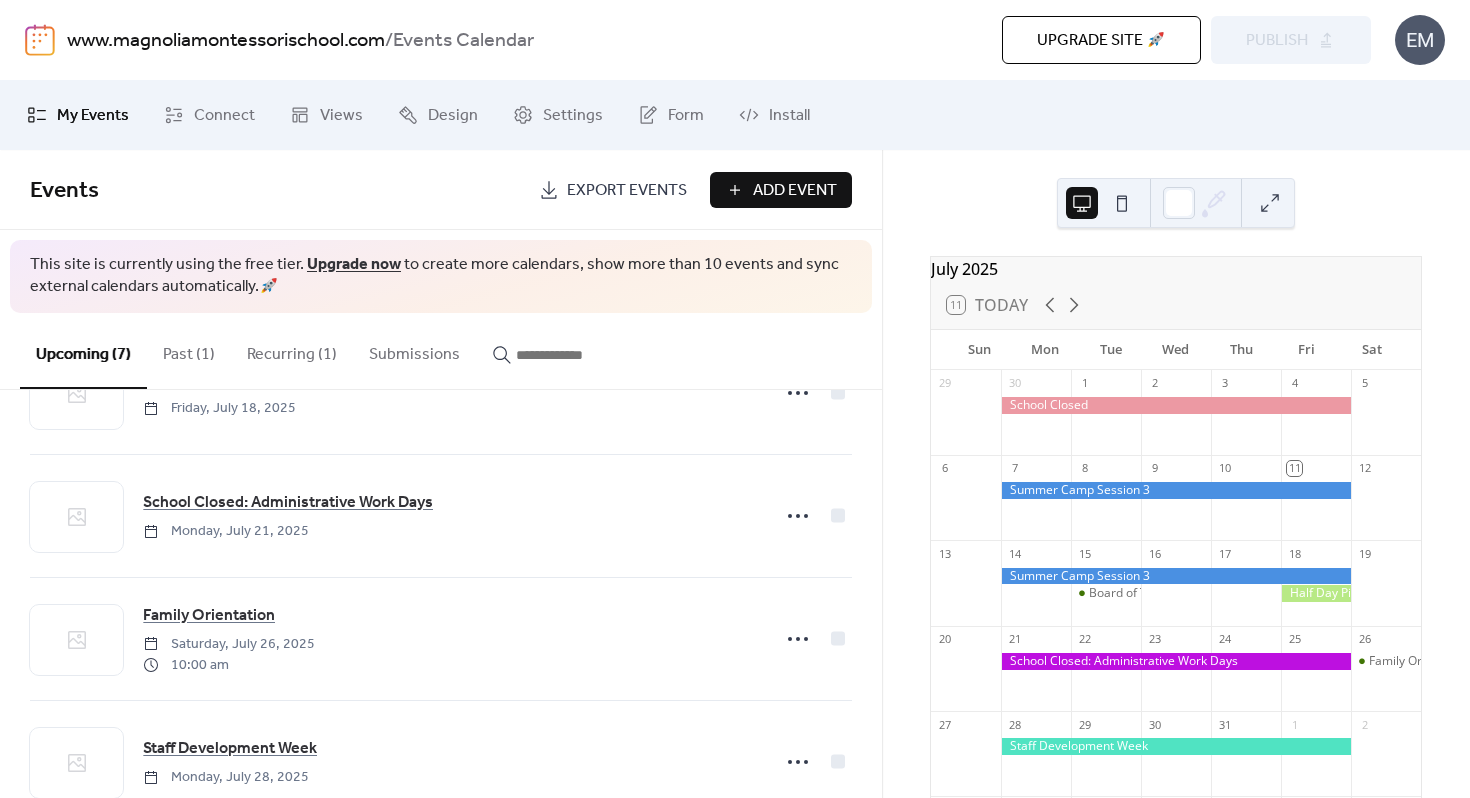 scroll, scrollTop: 345, scrollLeft: 0, axis: vertical 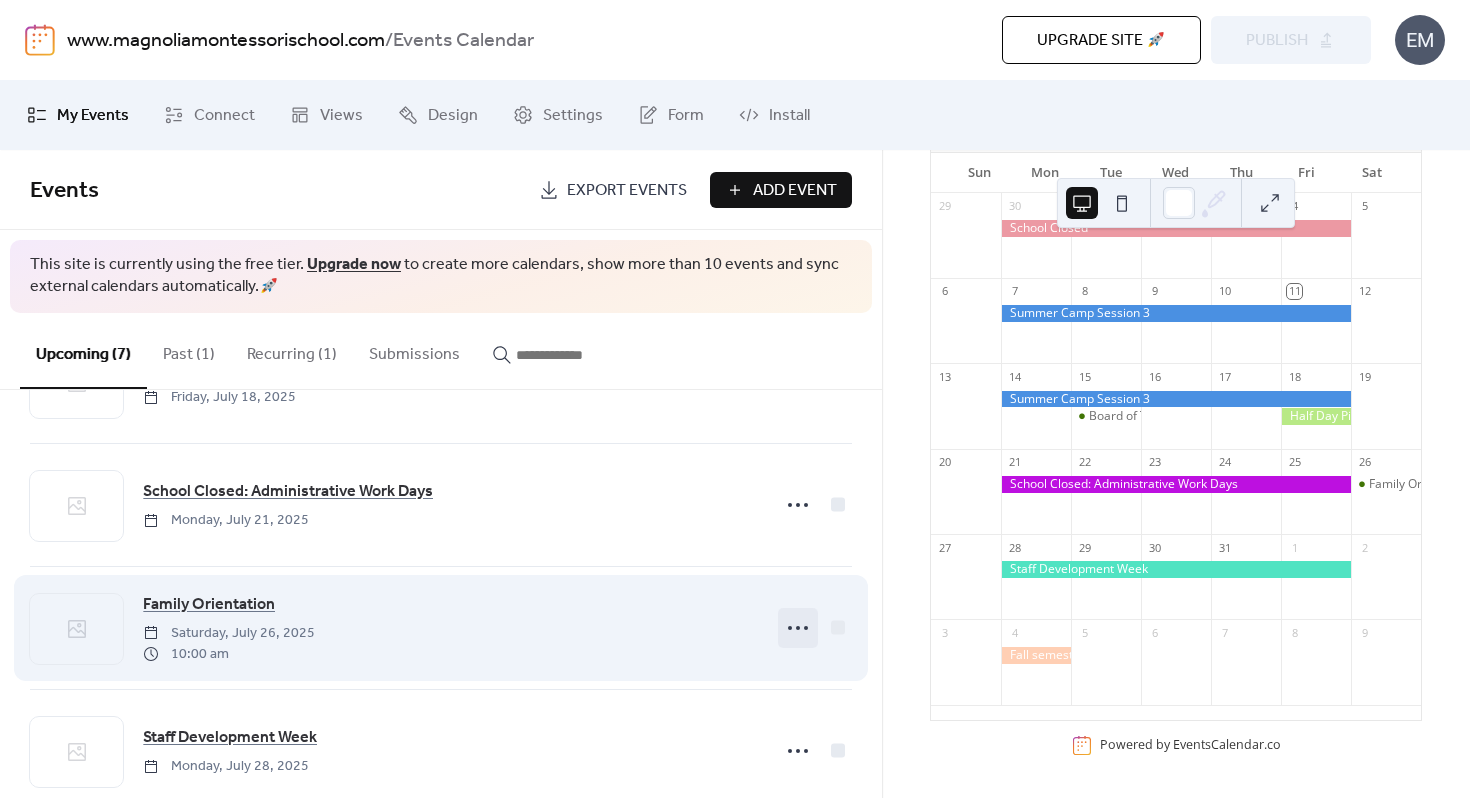 click 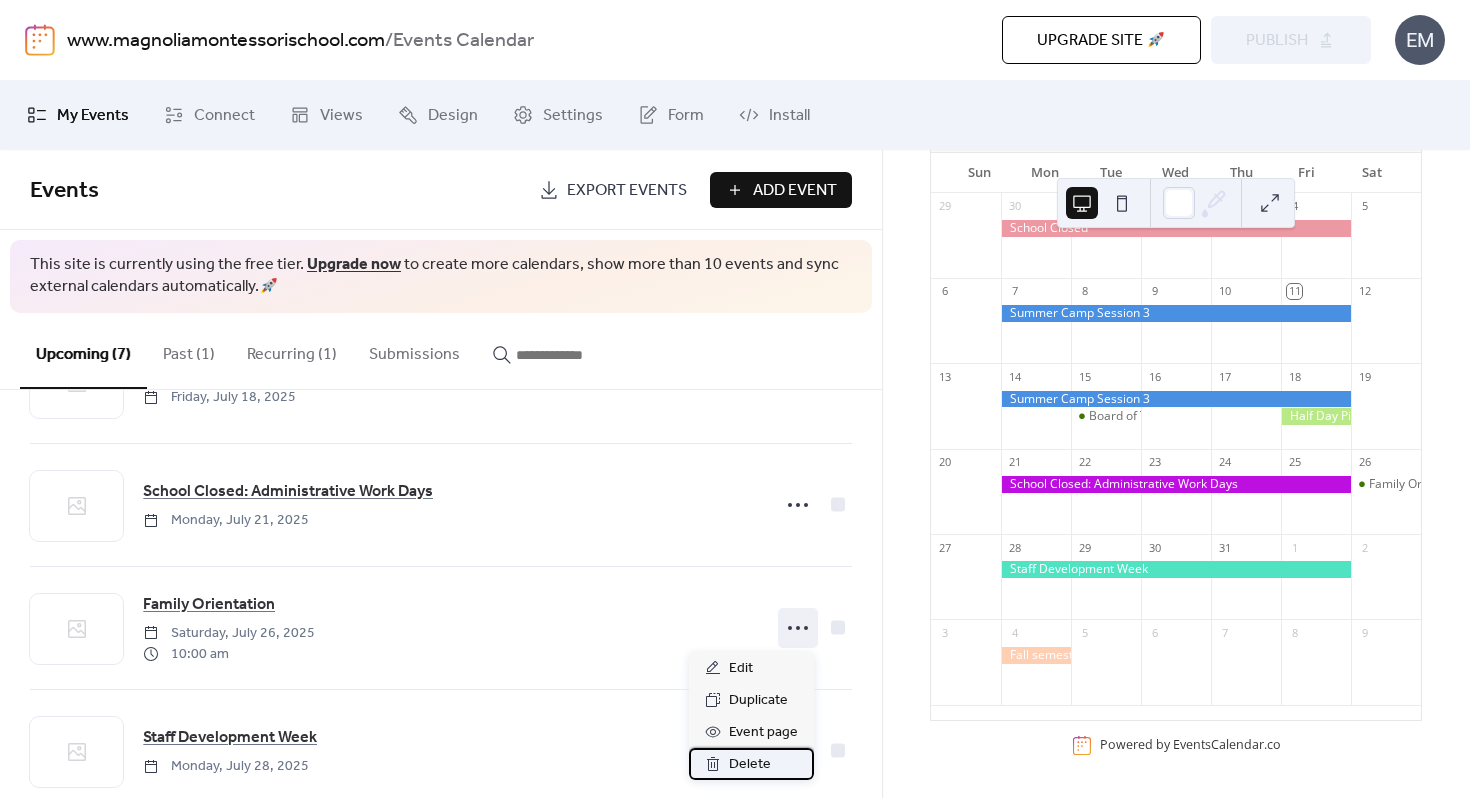 click on "Delete" at bounding box center [750, 765] 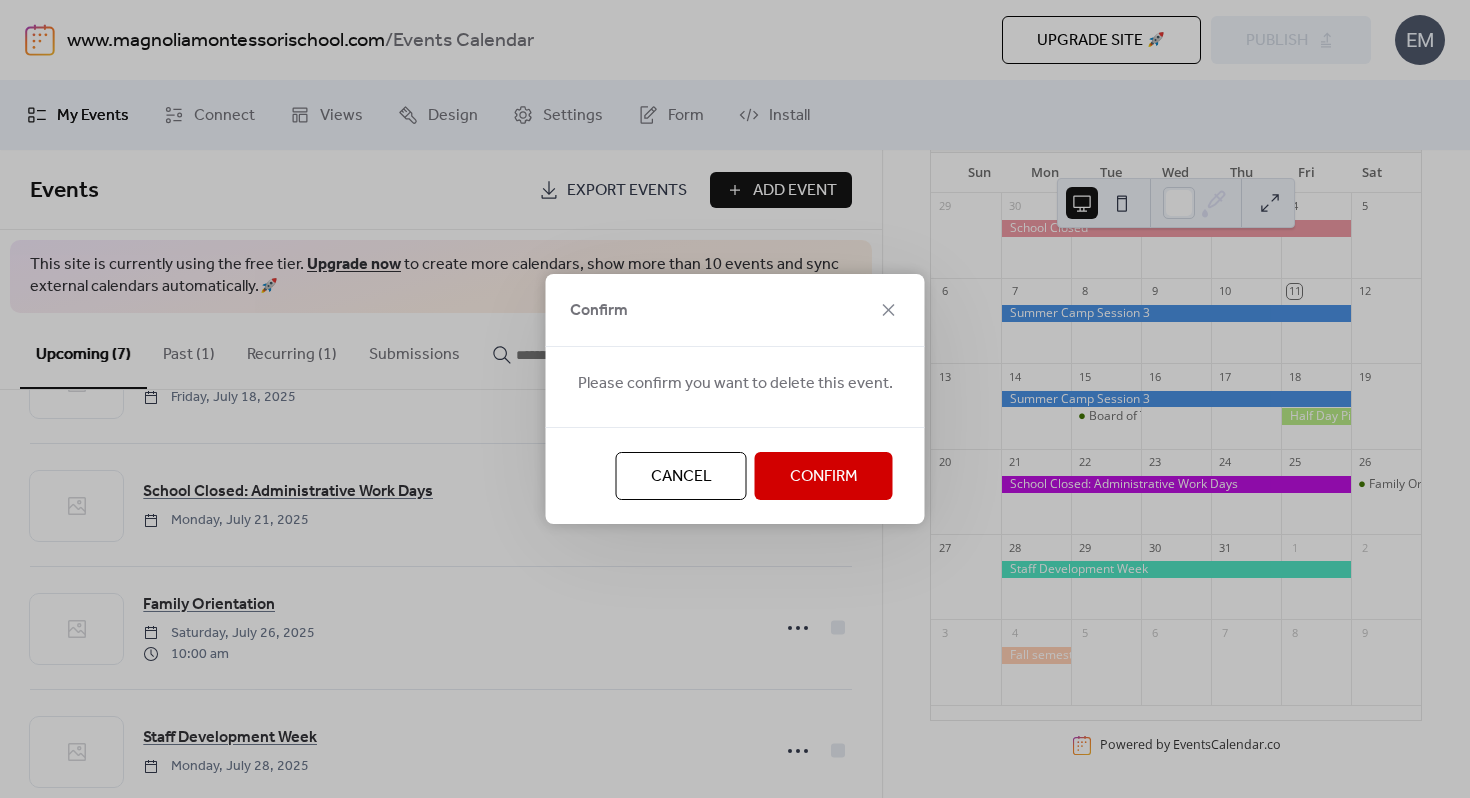 click on "Confirm" at bounding box center [824, 477] 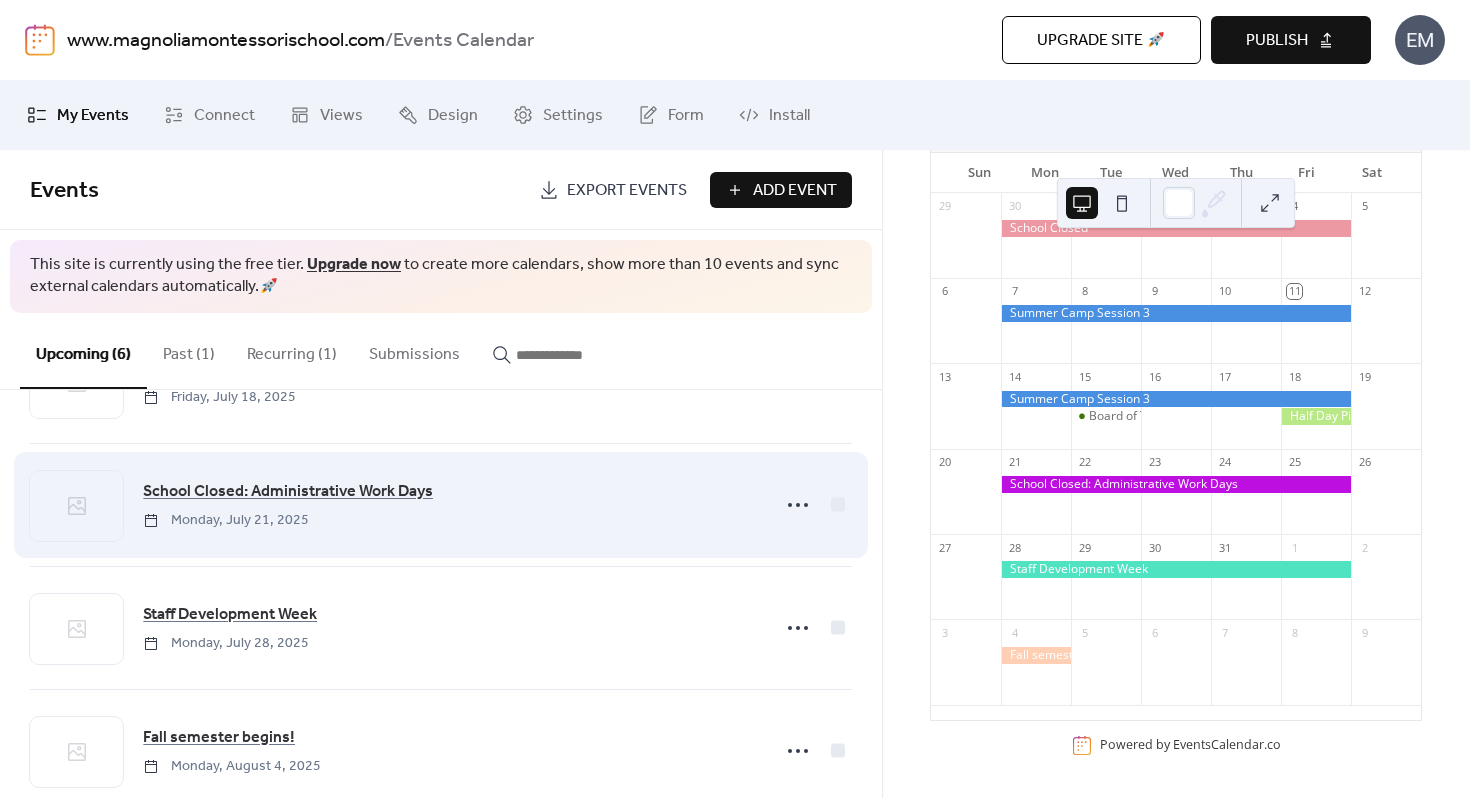 scroll, scrollTop: 389, scrollLeft: 0, axis: vertical 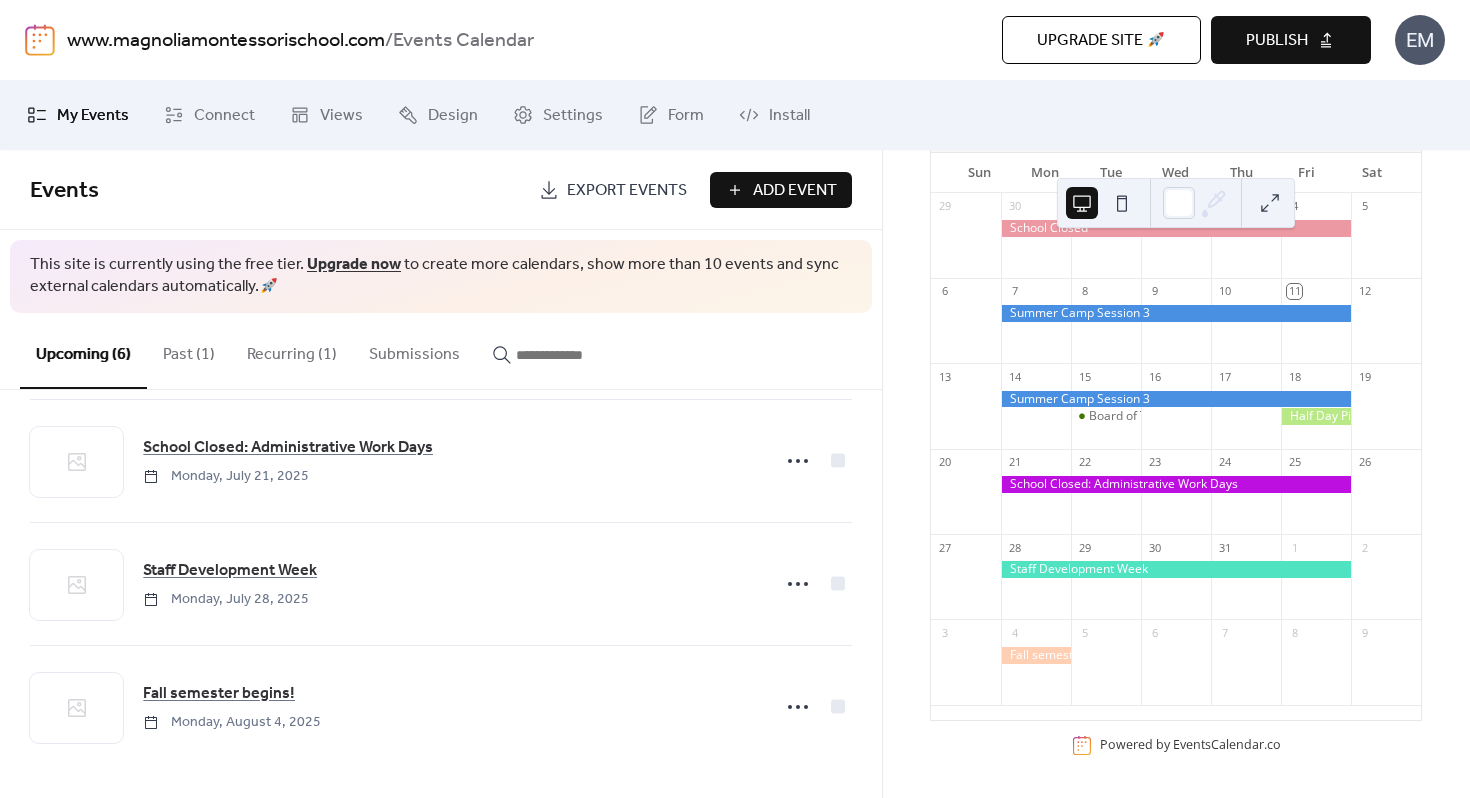 click on "Add Event" at bounding box center [795, 191] 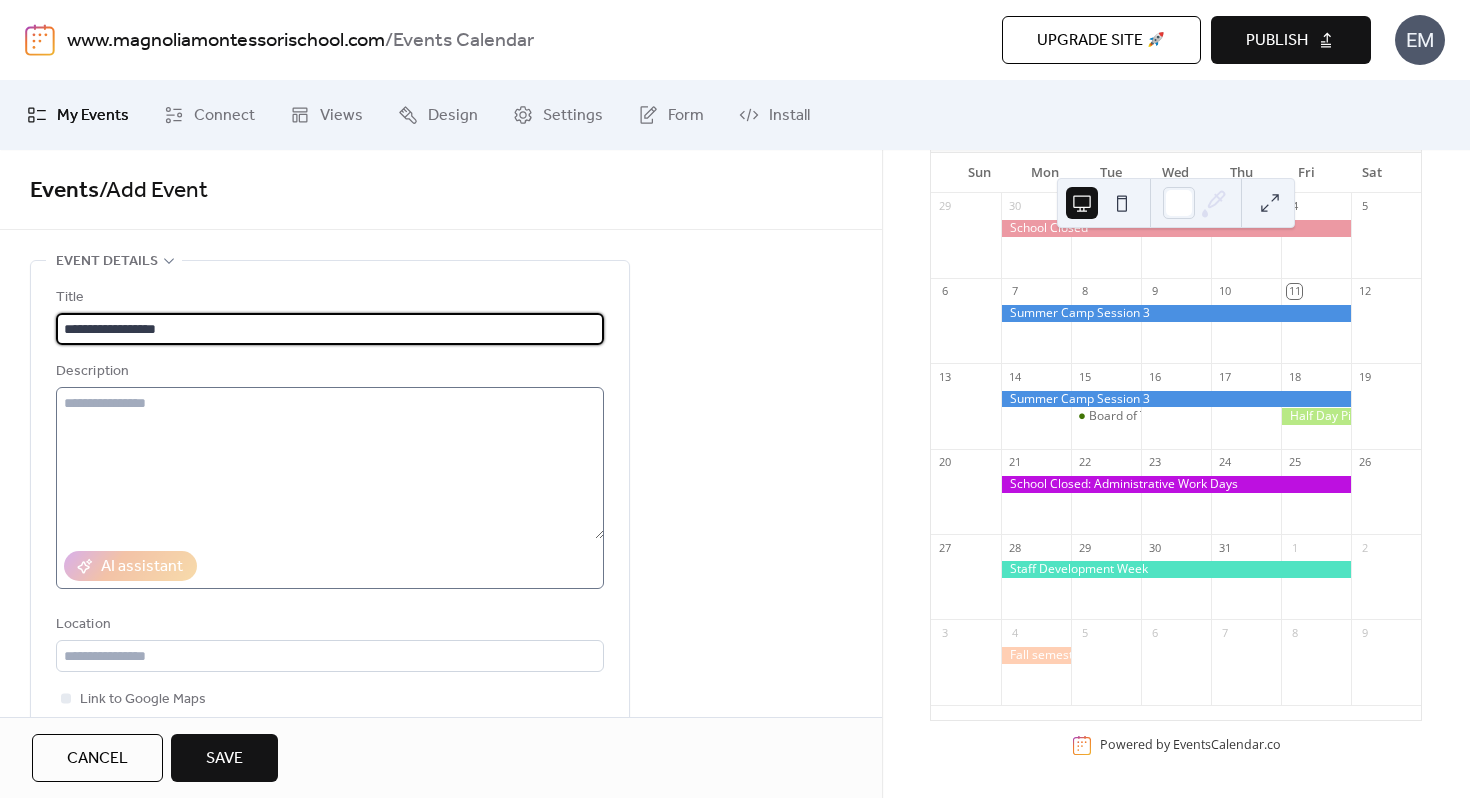 type on "**********" 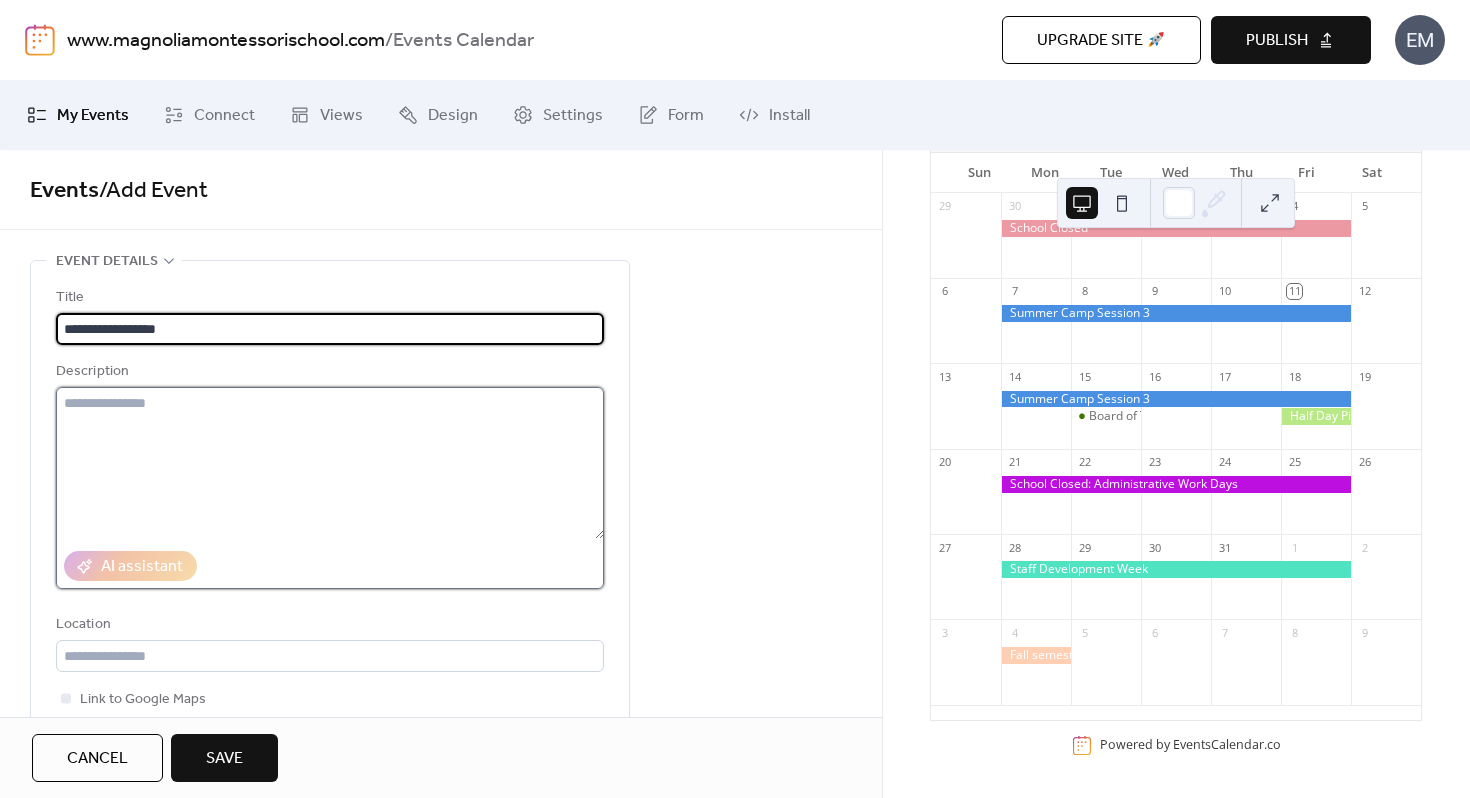 click at bounding box center [330, 463] 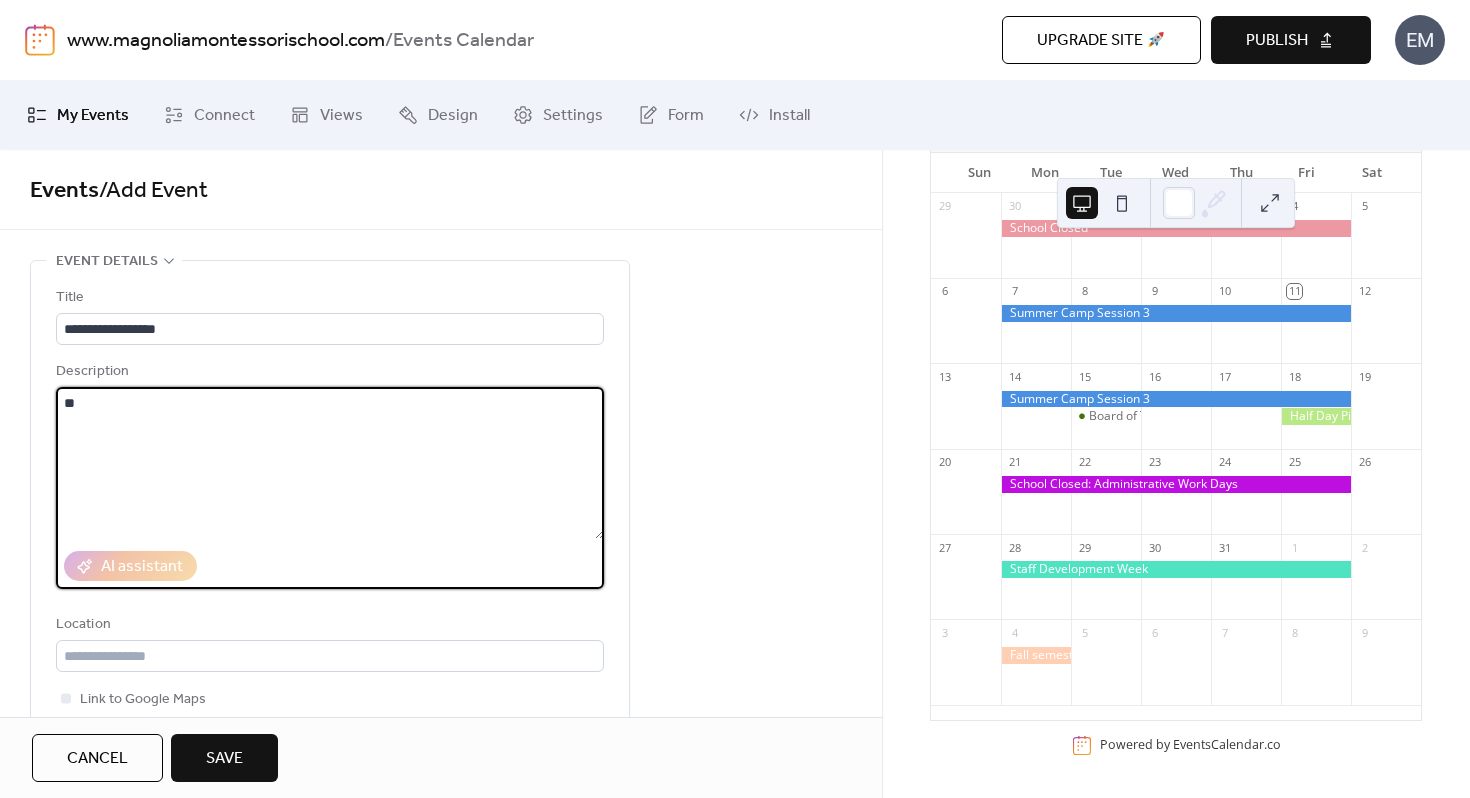 type on "*" 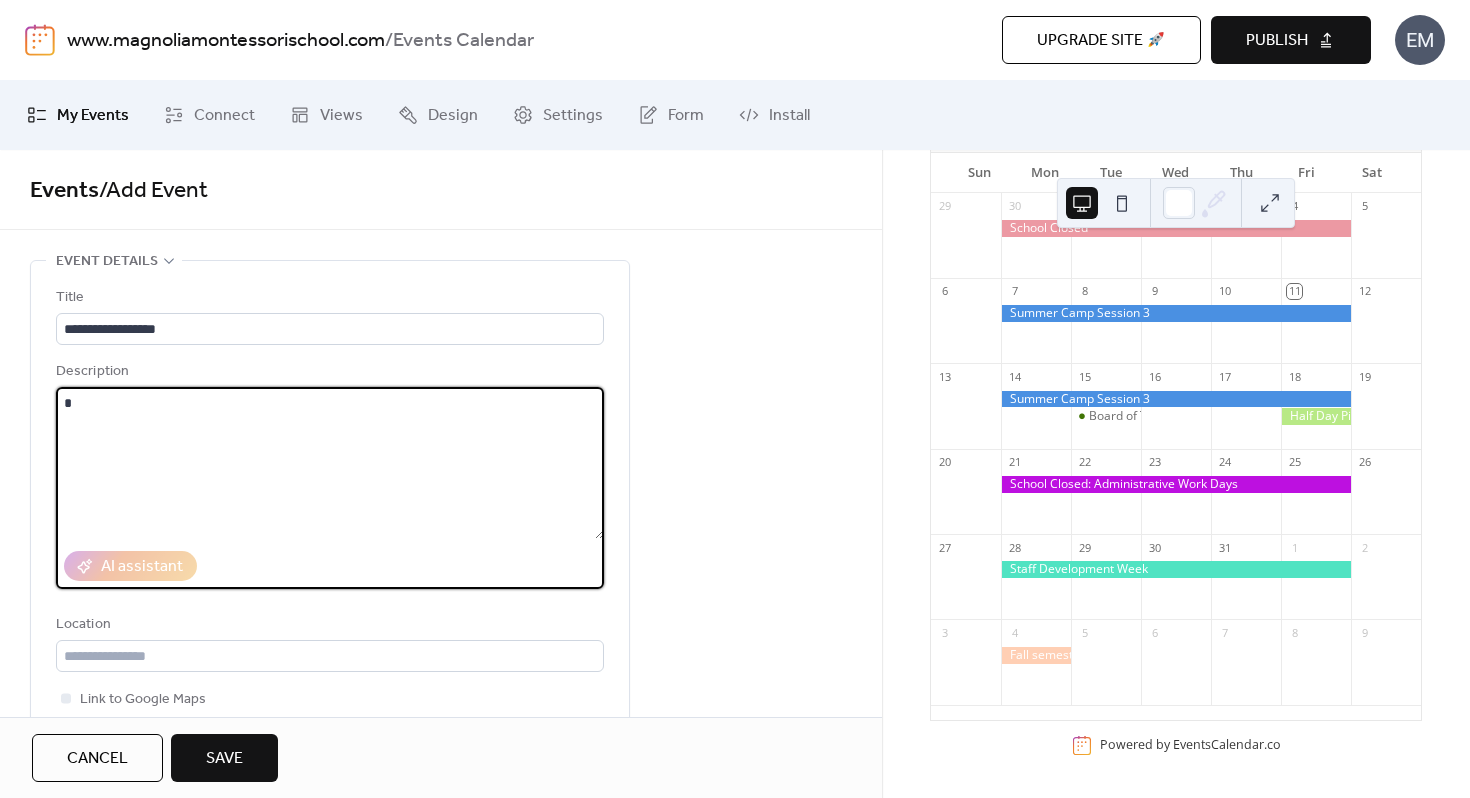 type 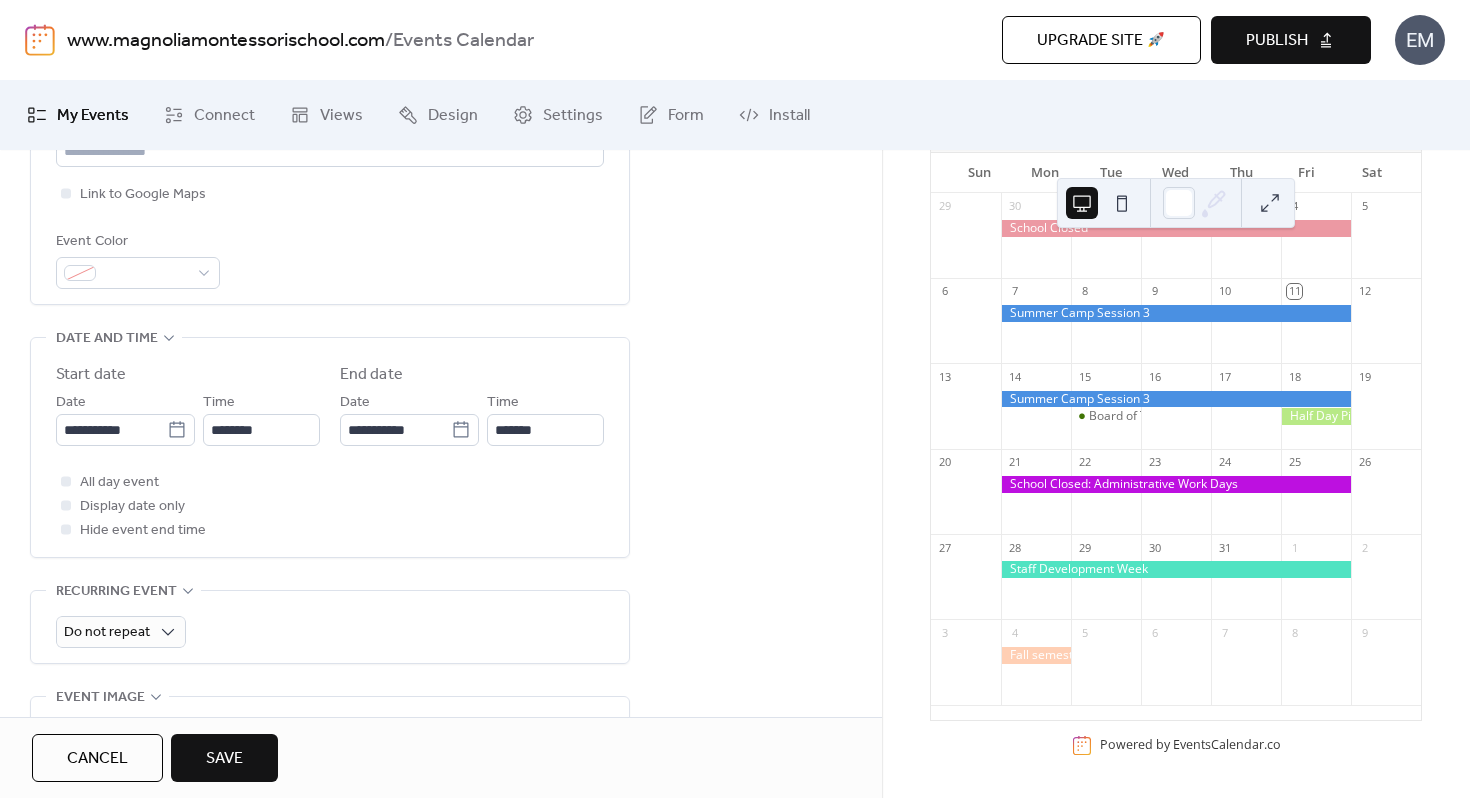 scroll, scrollTop: 528, scrollLeft: 0, axis: vertical 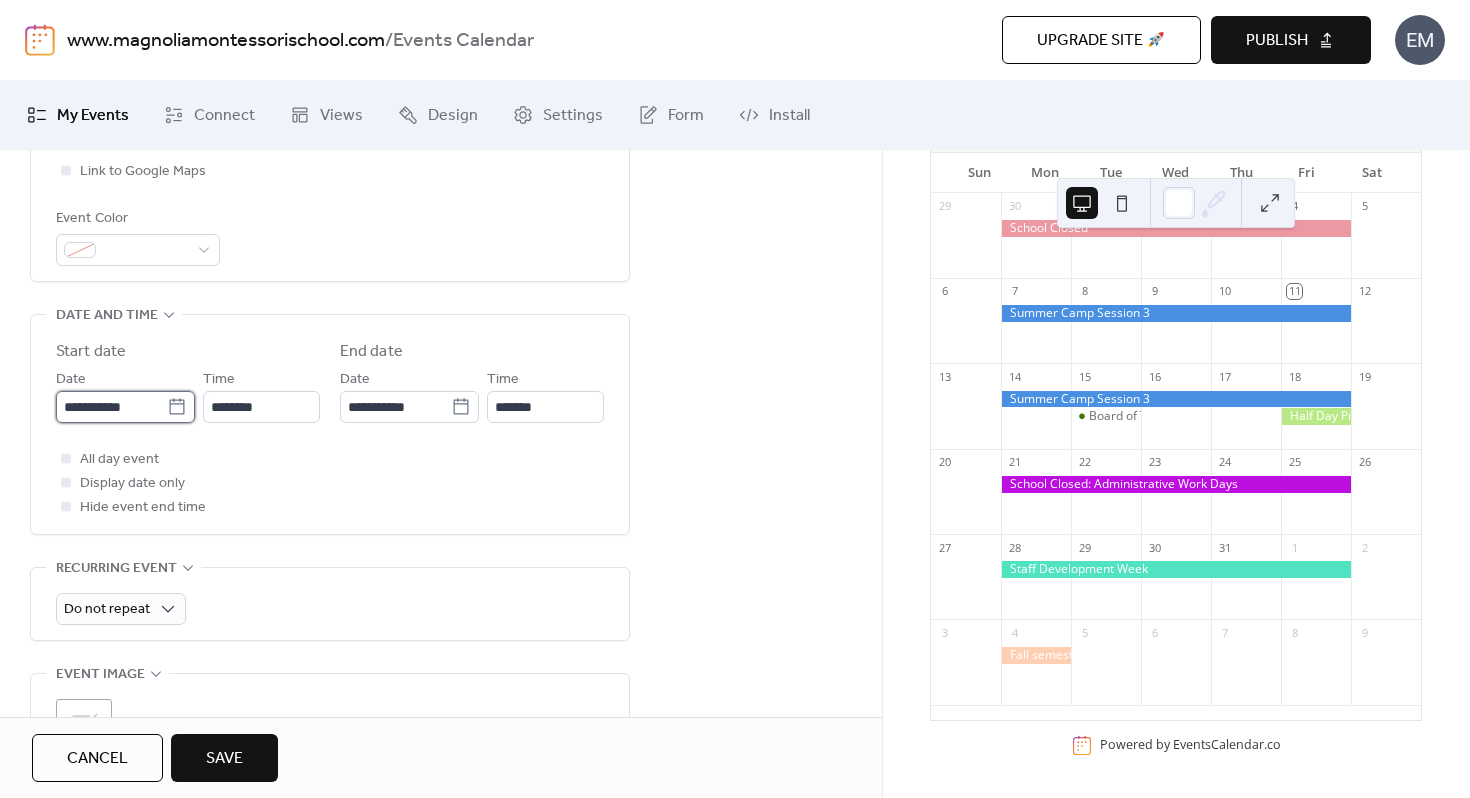click on "**********" at bounding box center [111, 407] 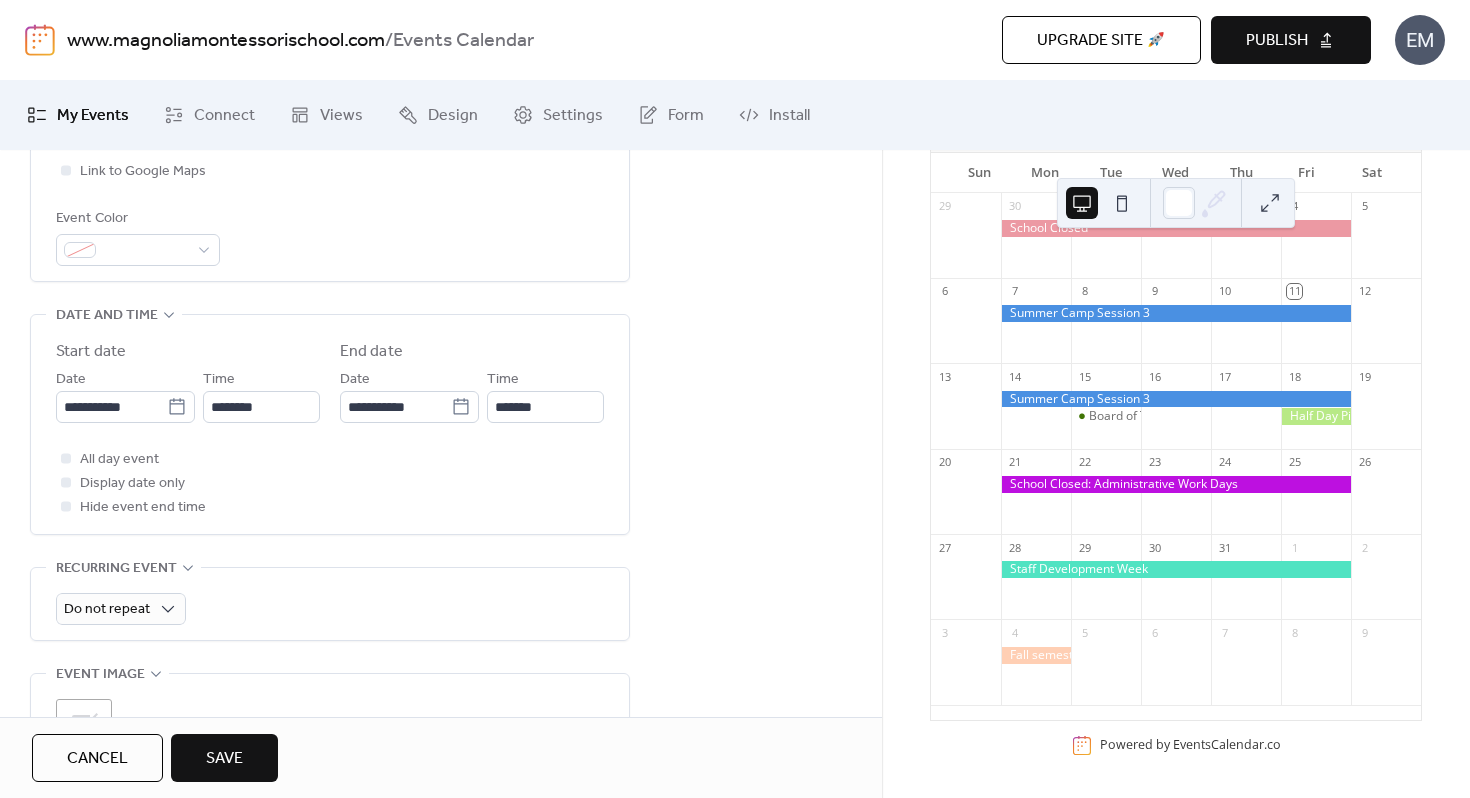 click on "**********" at bounding box center [441, 373] 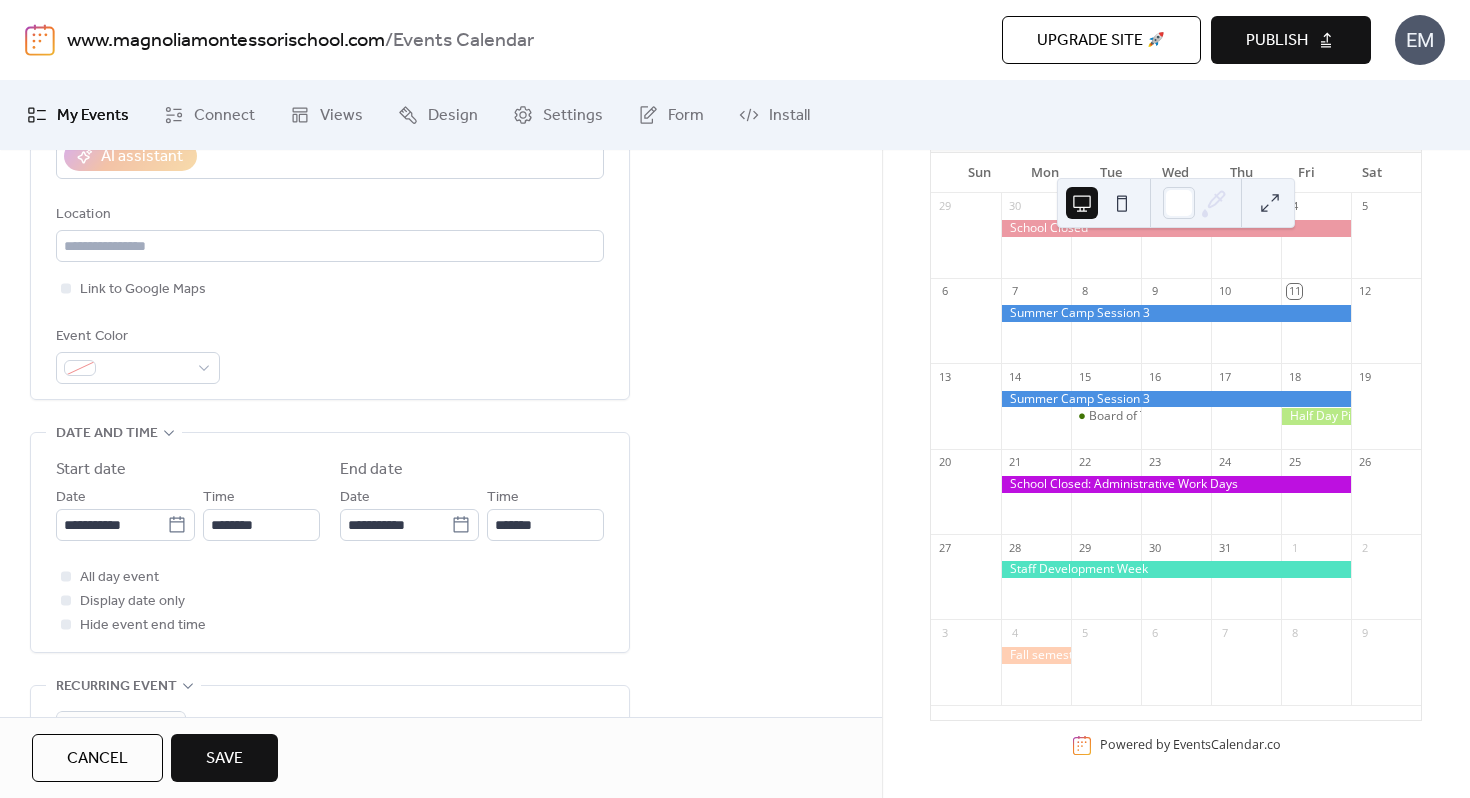 scroll, scrollTop: 409, scrollLeft: 0, axis: vertical 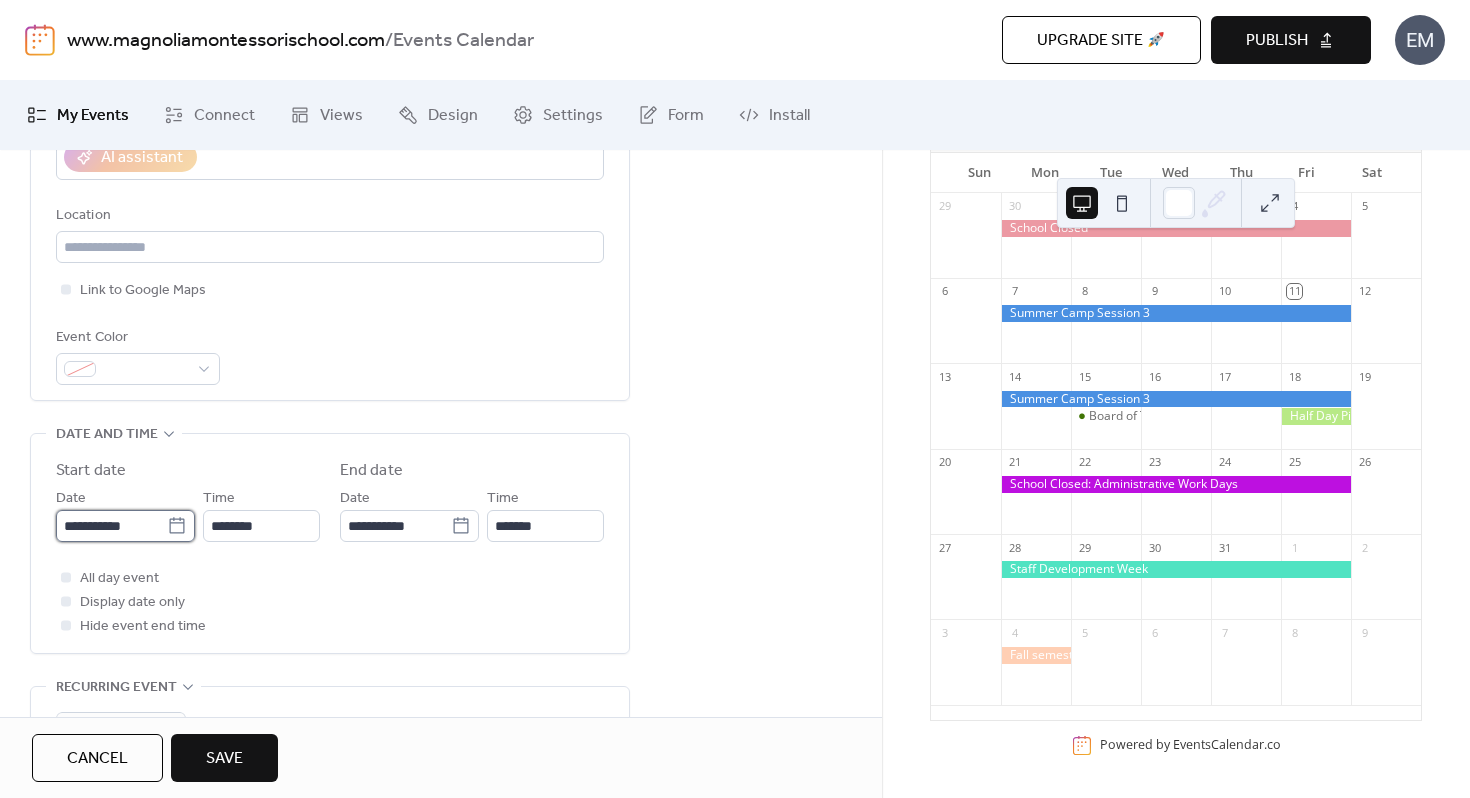 click on "**********" at bounding box center [111, 526] 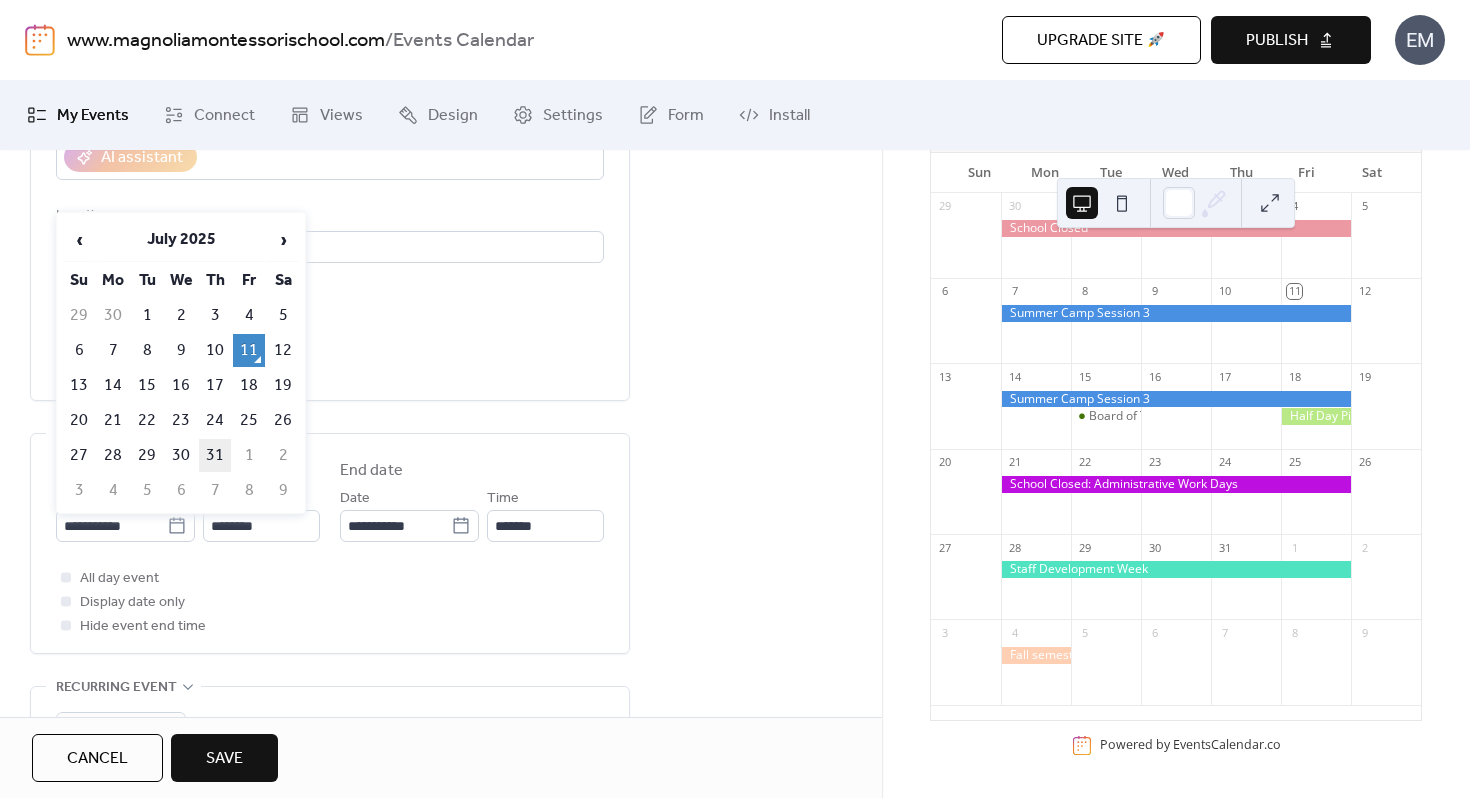 click on "31" at bounding box center (215, 455) 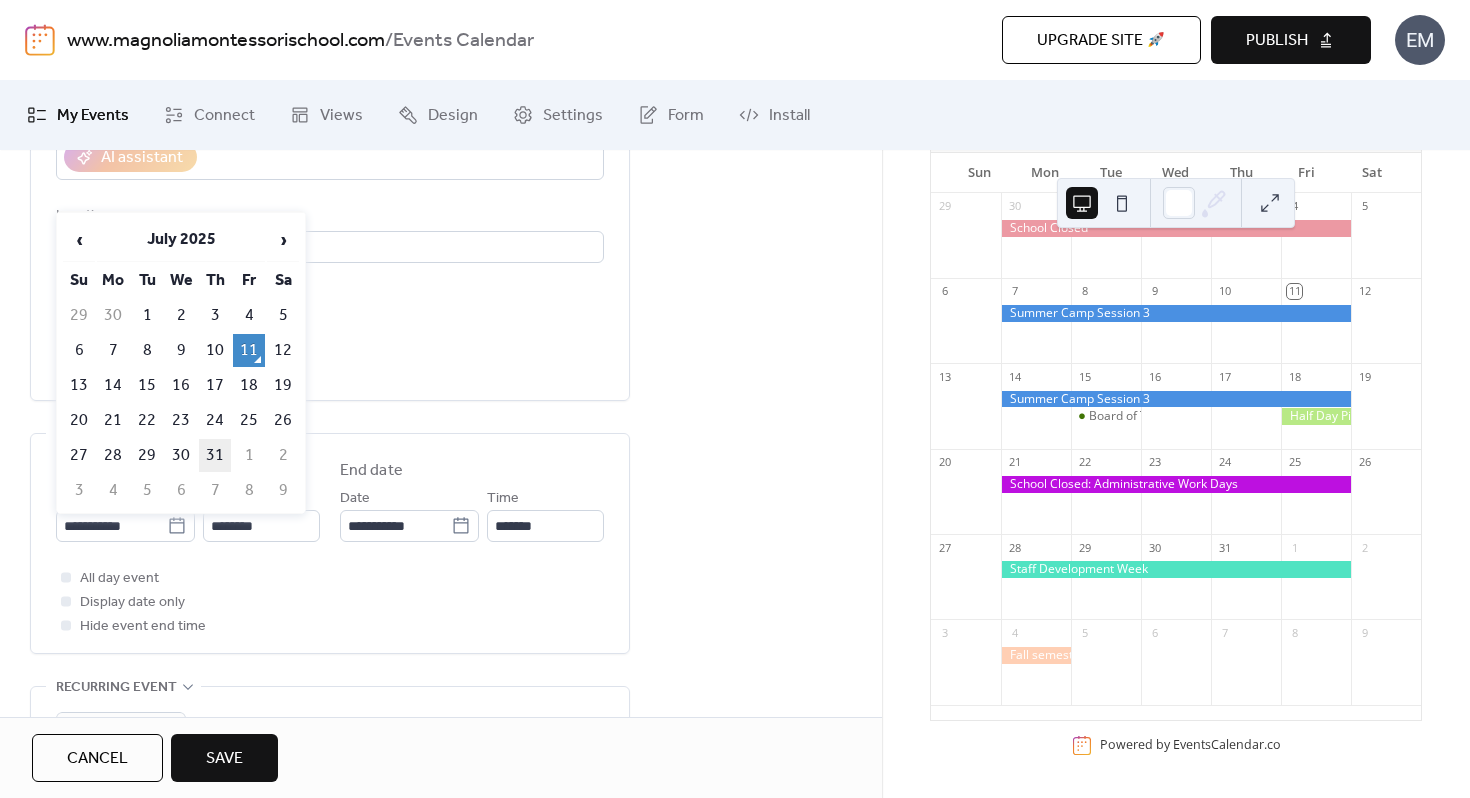 type on "**********" 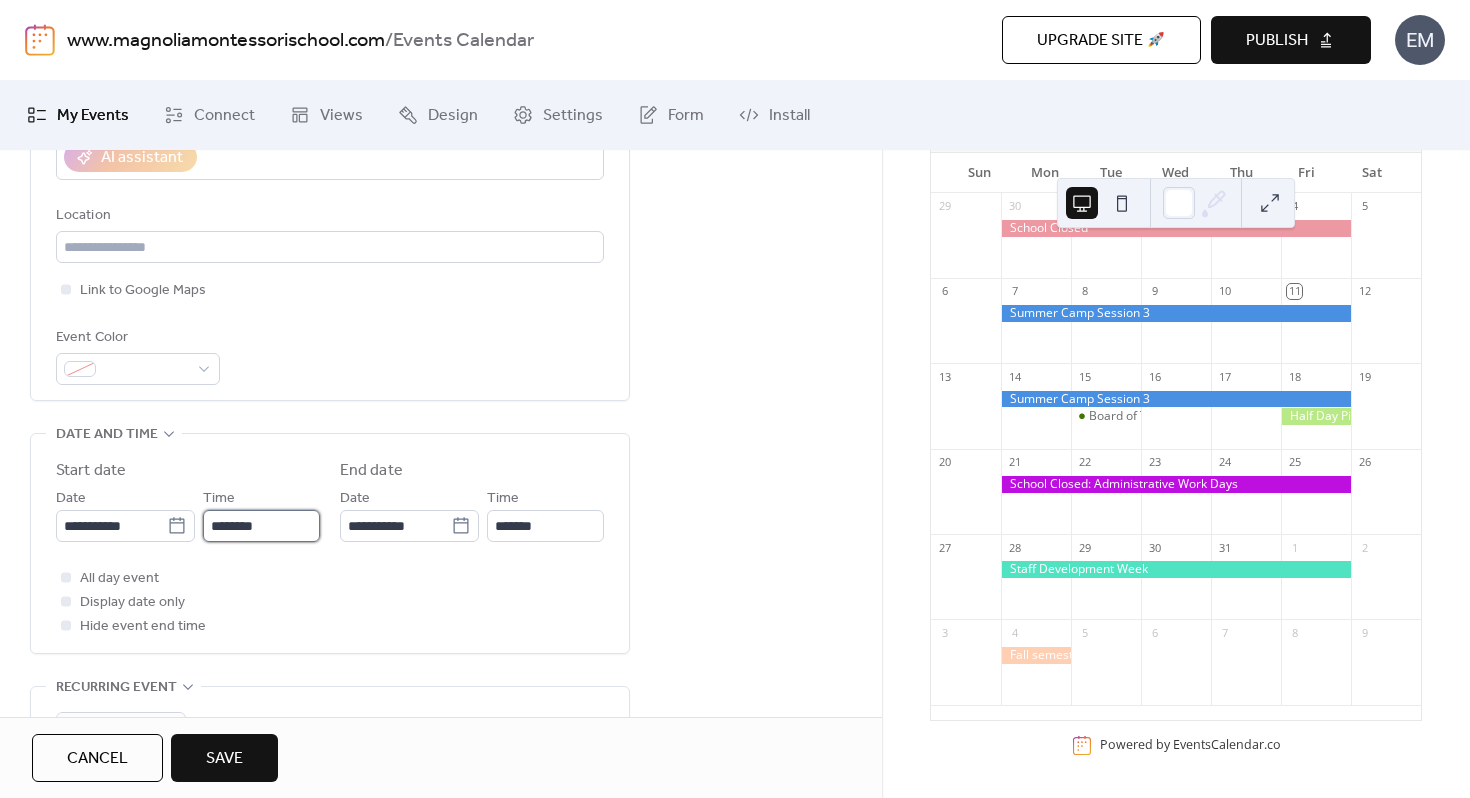 click on "********" at bounding box center [261, 526] 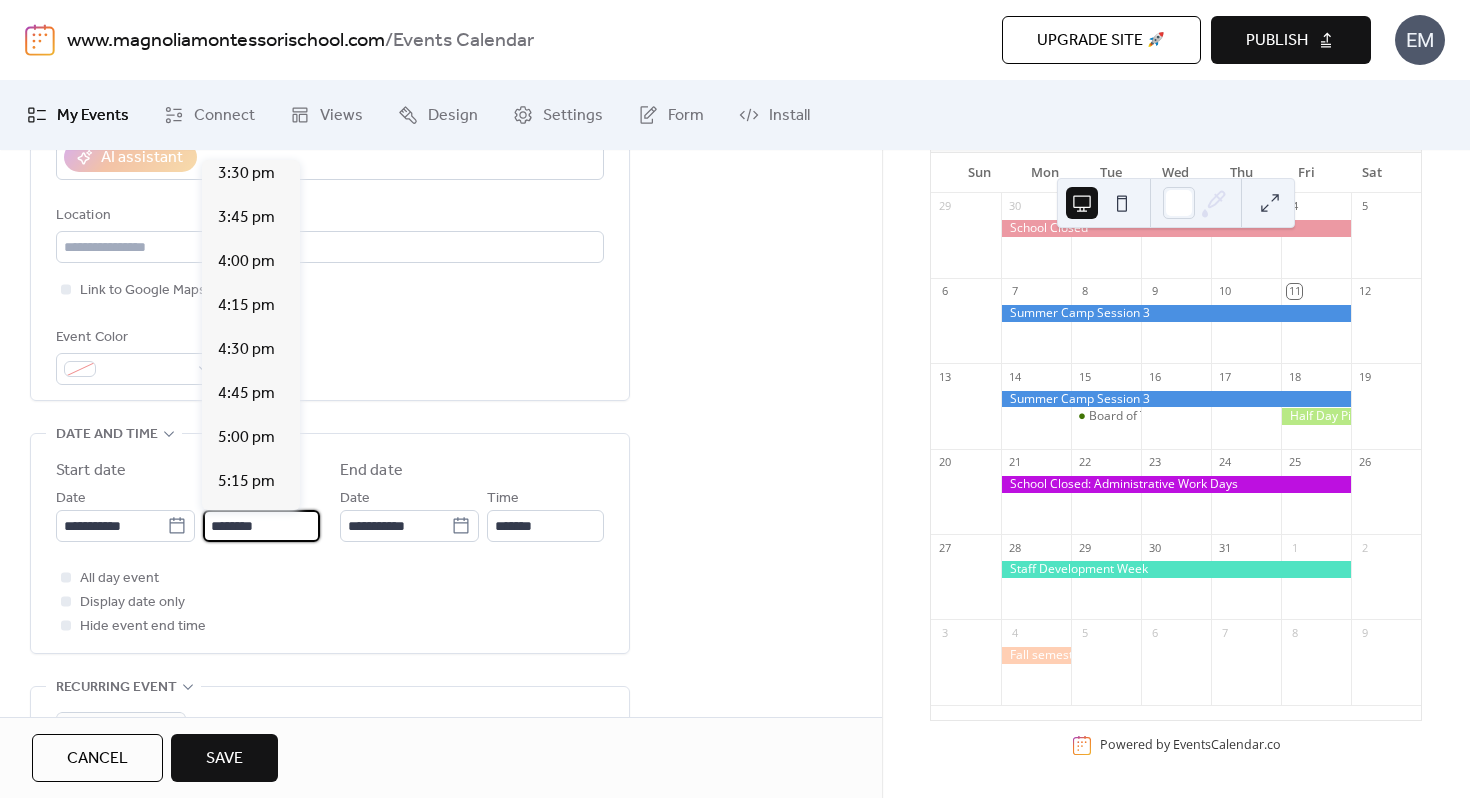scroll, scrollTop: 2741, scrollLeft: 0, axis: vertical 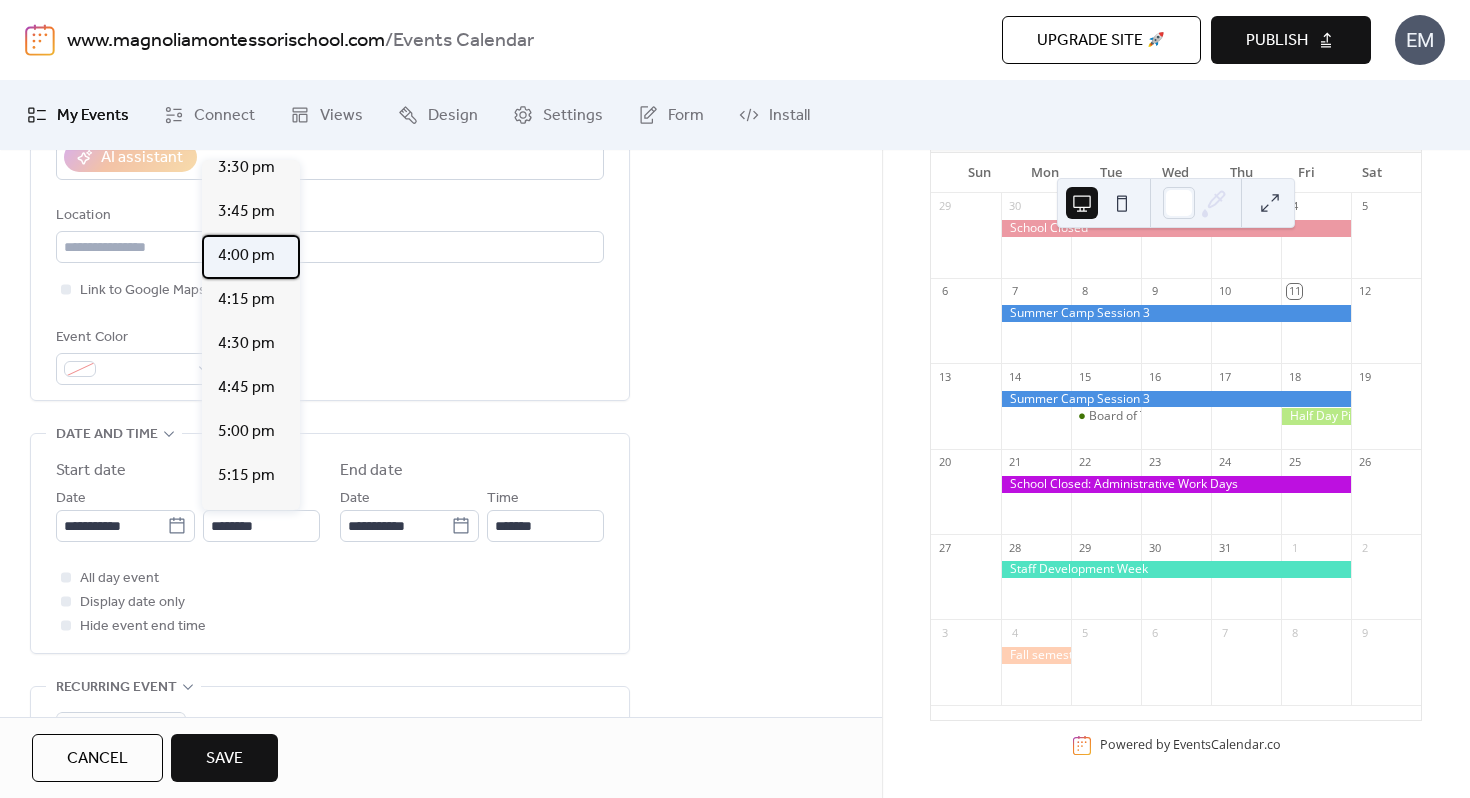 click on "4:00 pm" at bounding box center (246, 256) 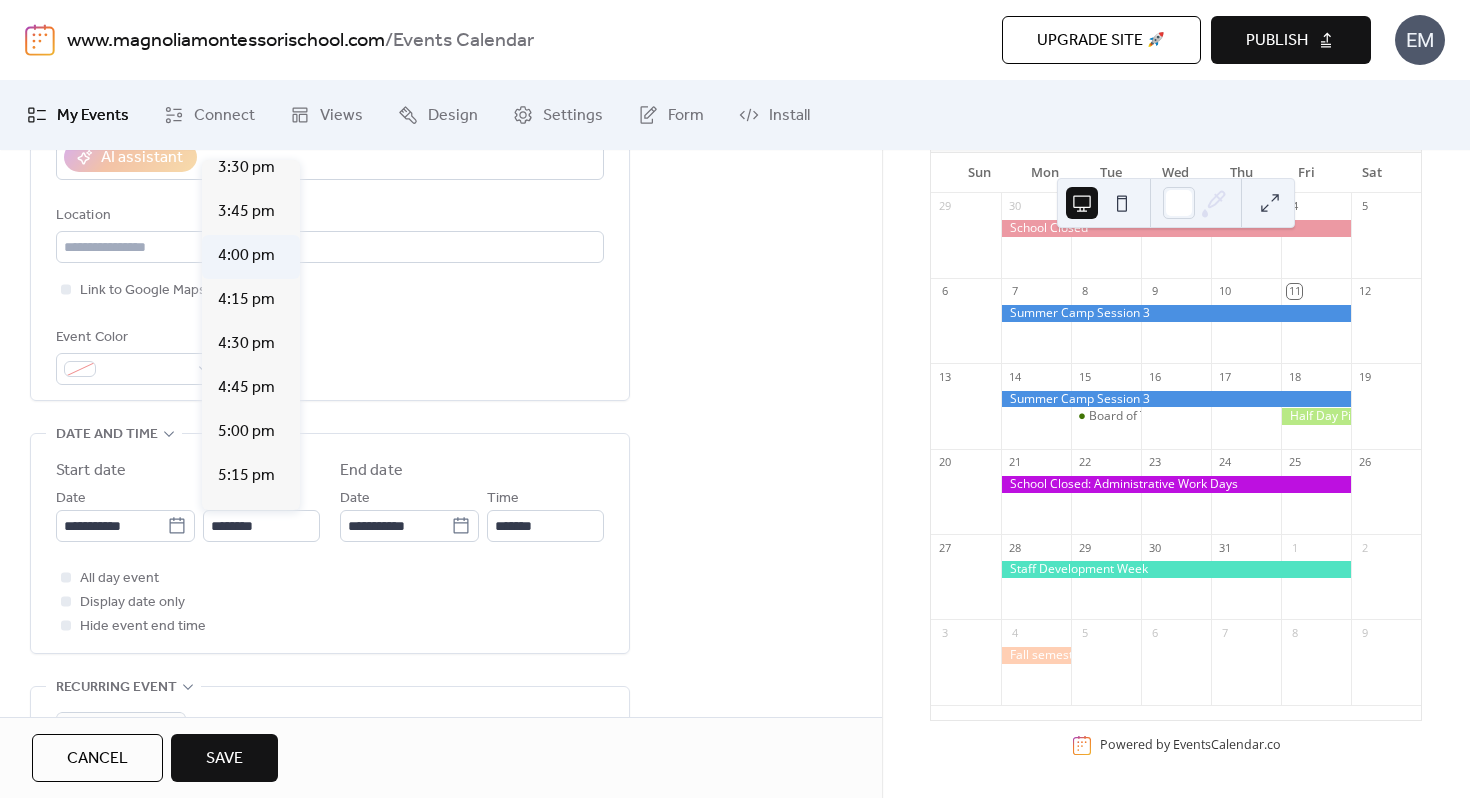 type on "*******" 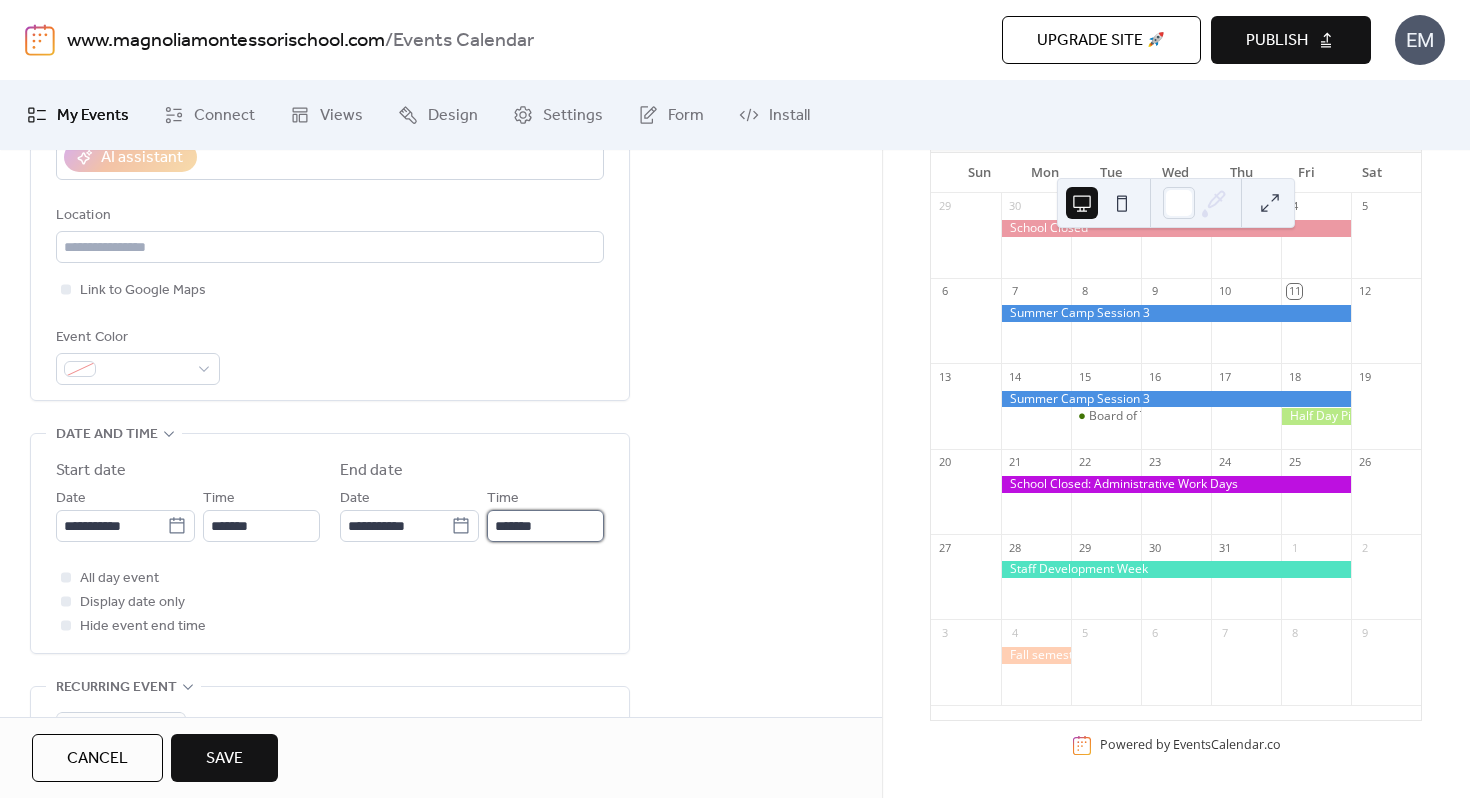 click on "*******" at bounding box center (545, 526) 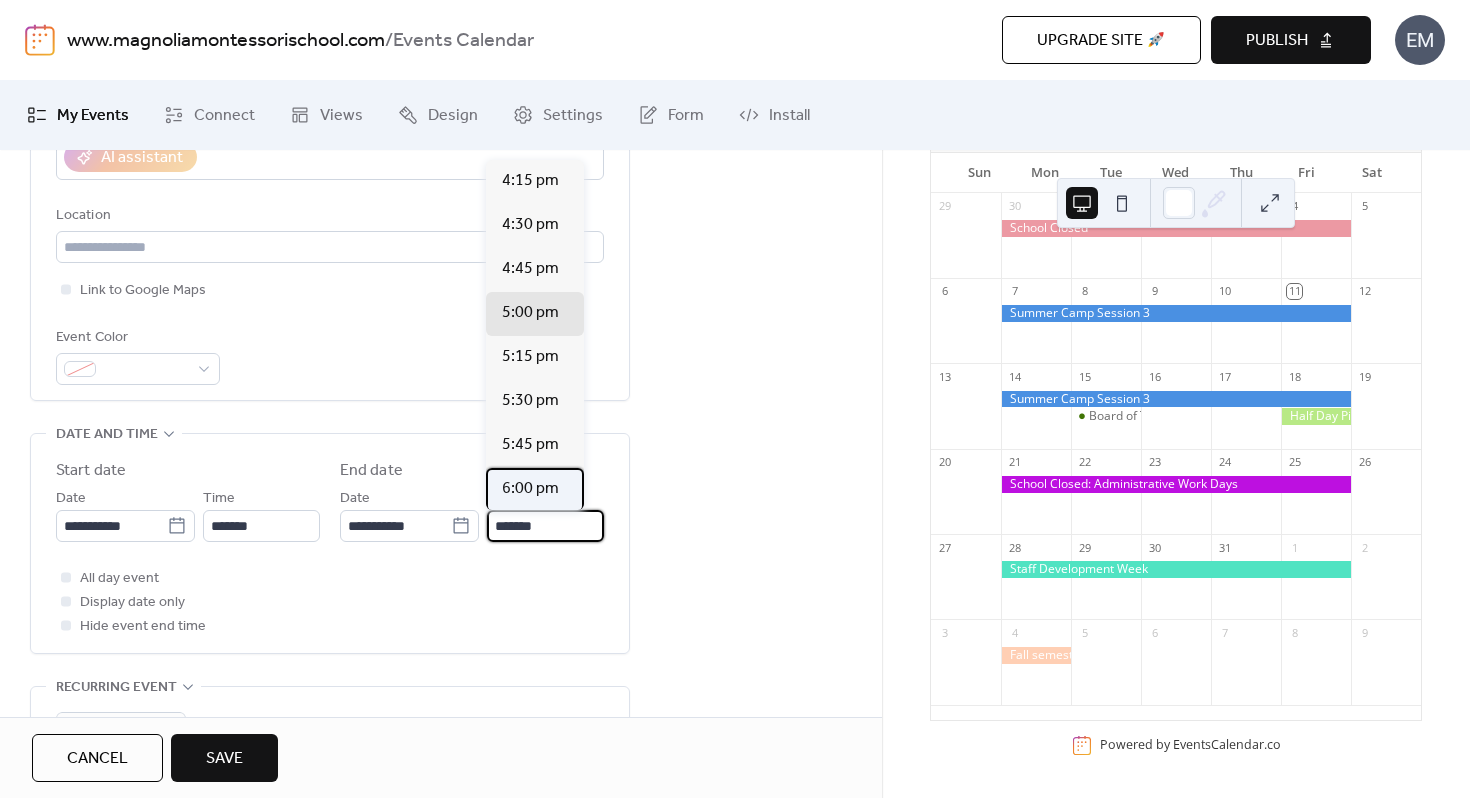 click on "6:00 pm" at bounding box center (530, 489) 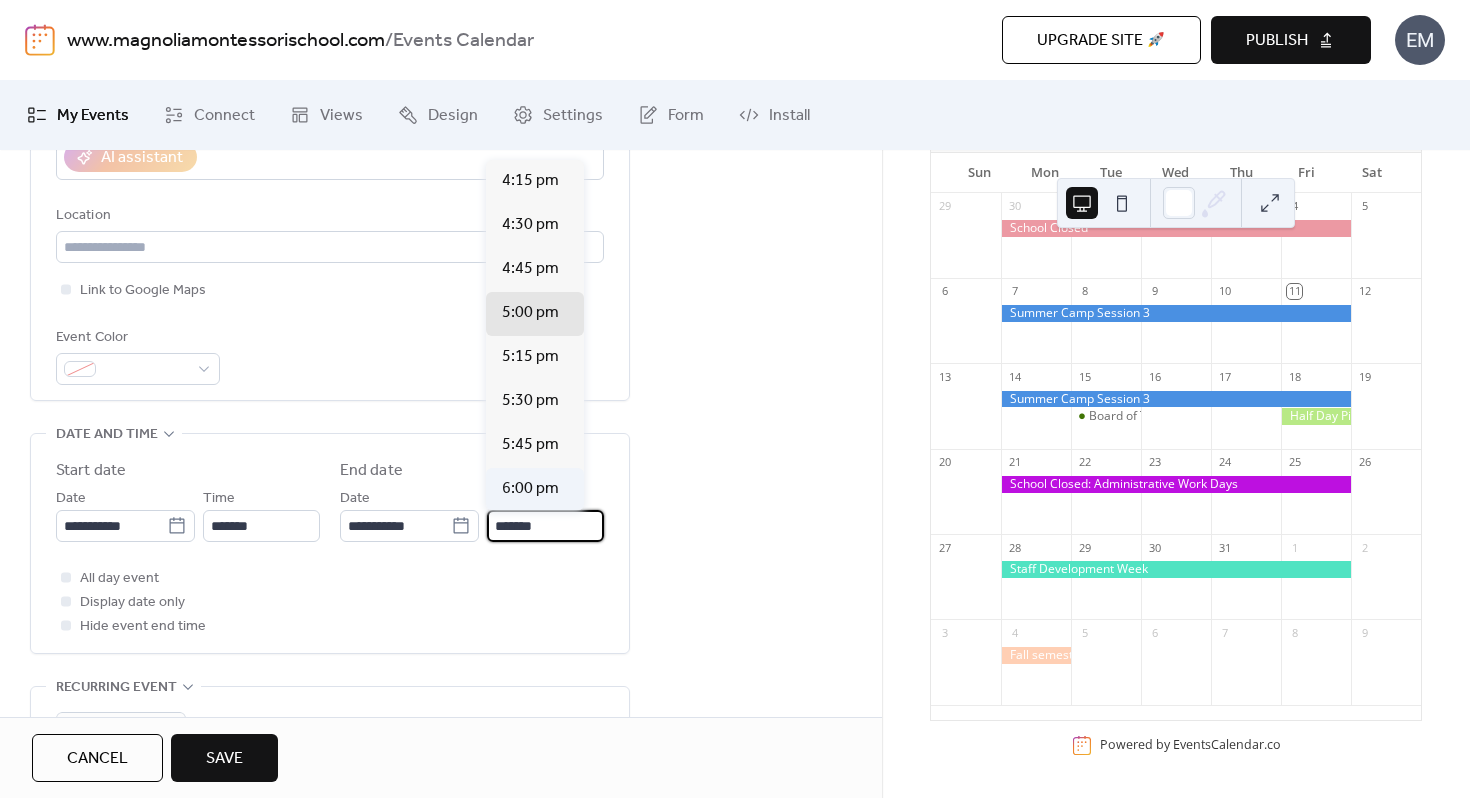 type on "*******" 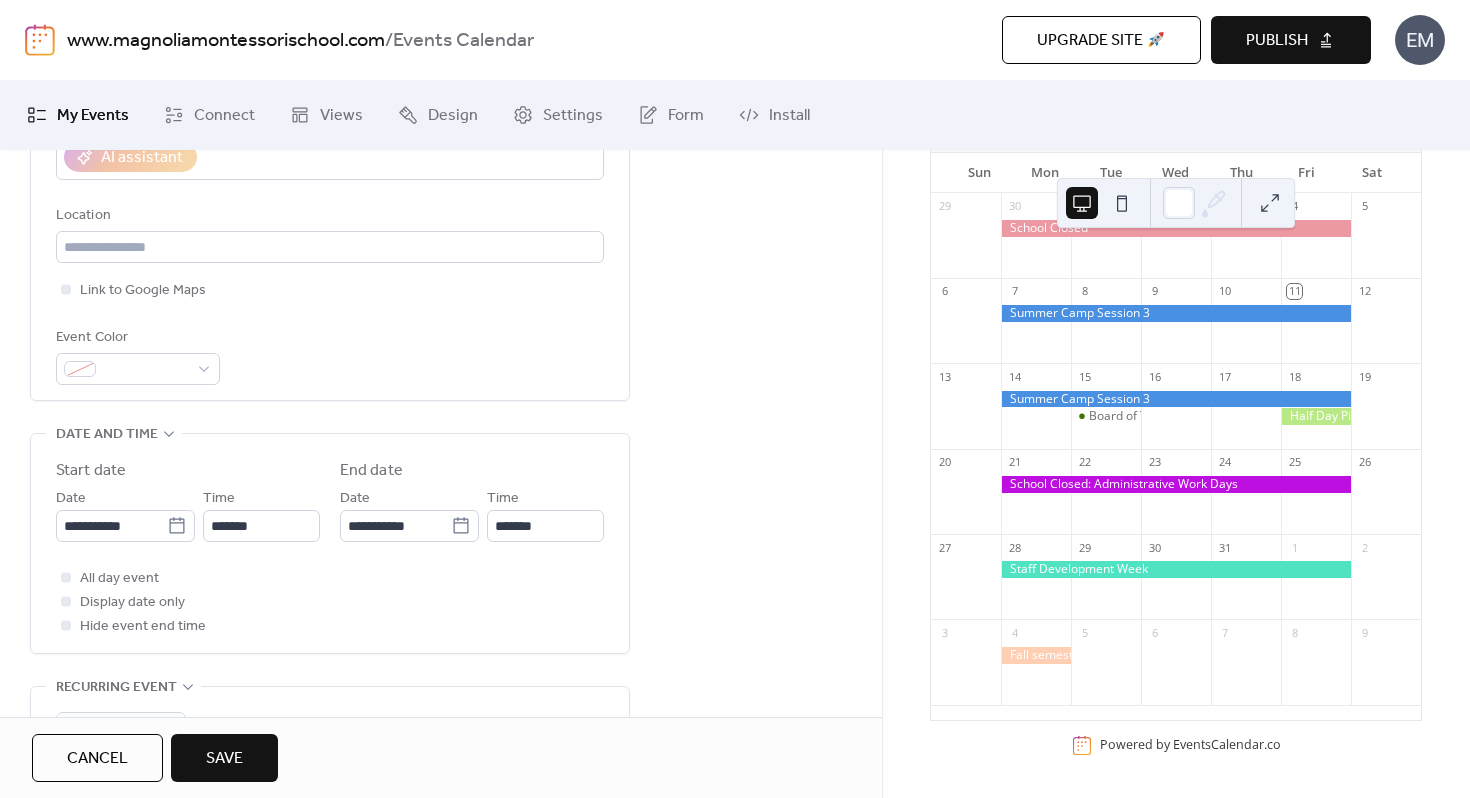click on "**********" at bounding box center (441, 492) 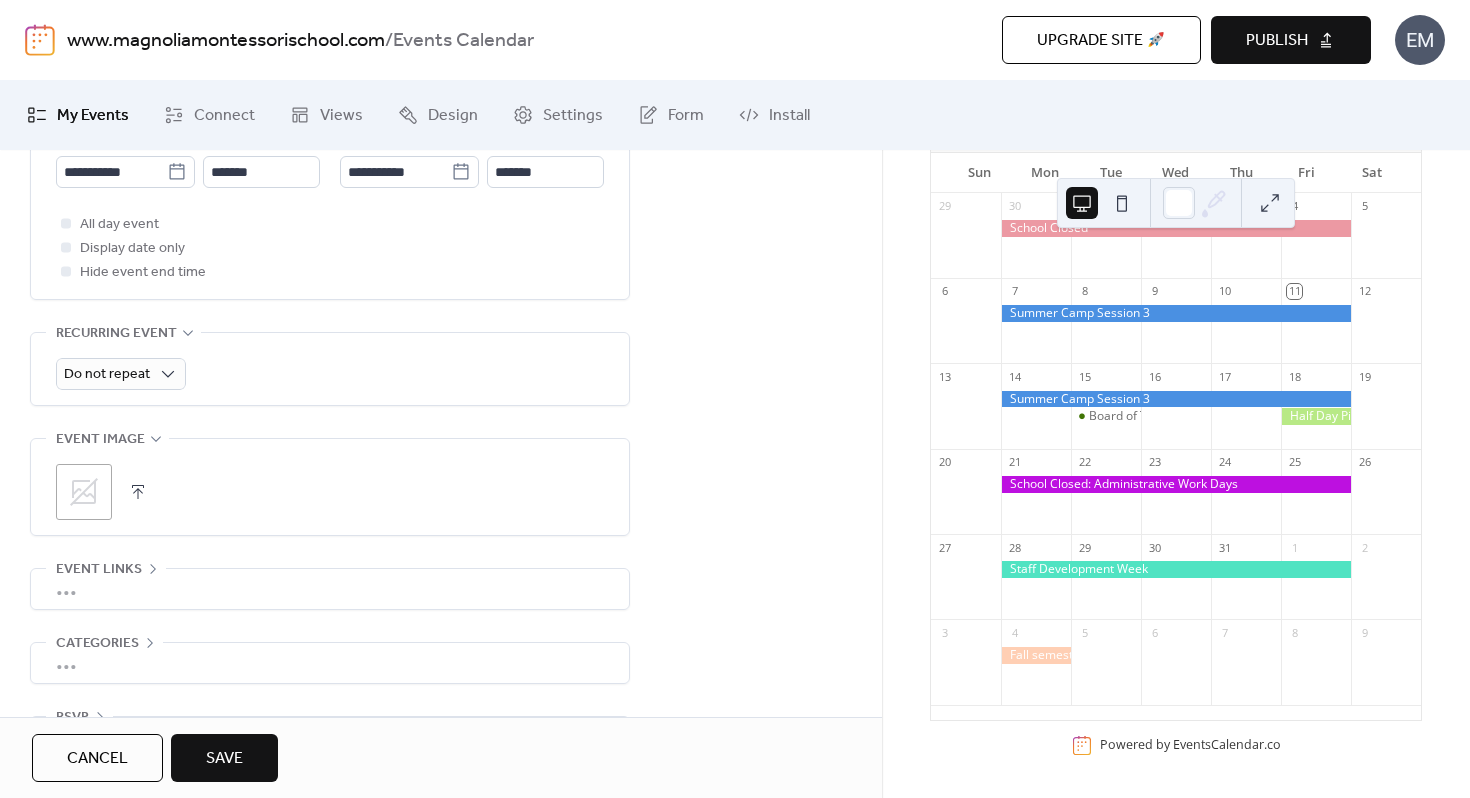 scroll, scrollTop: 828, scrollLeft: 0, axis: vertical 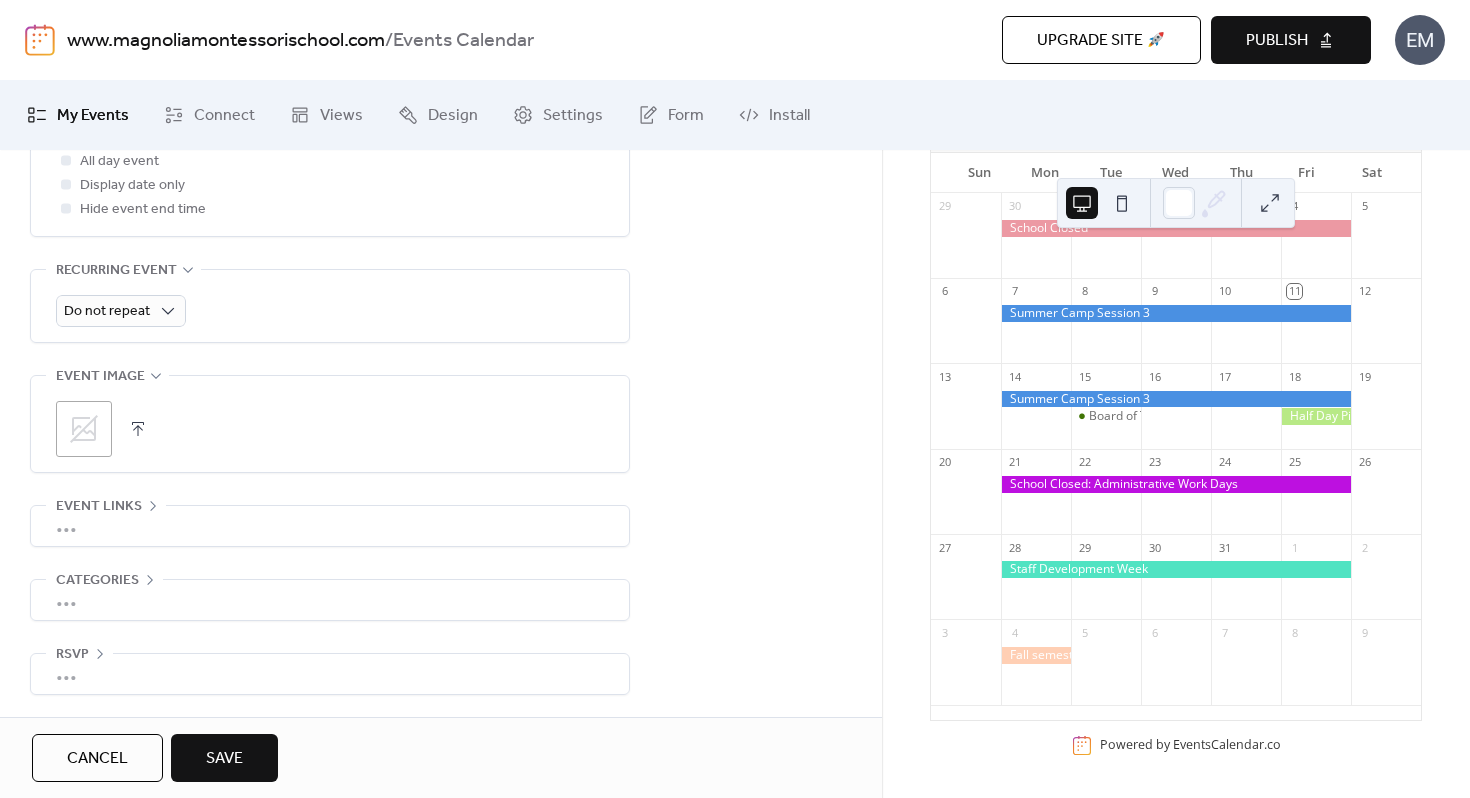 click on "Save" at bounding box center (224, 759) 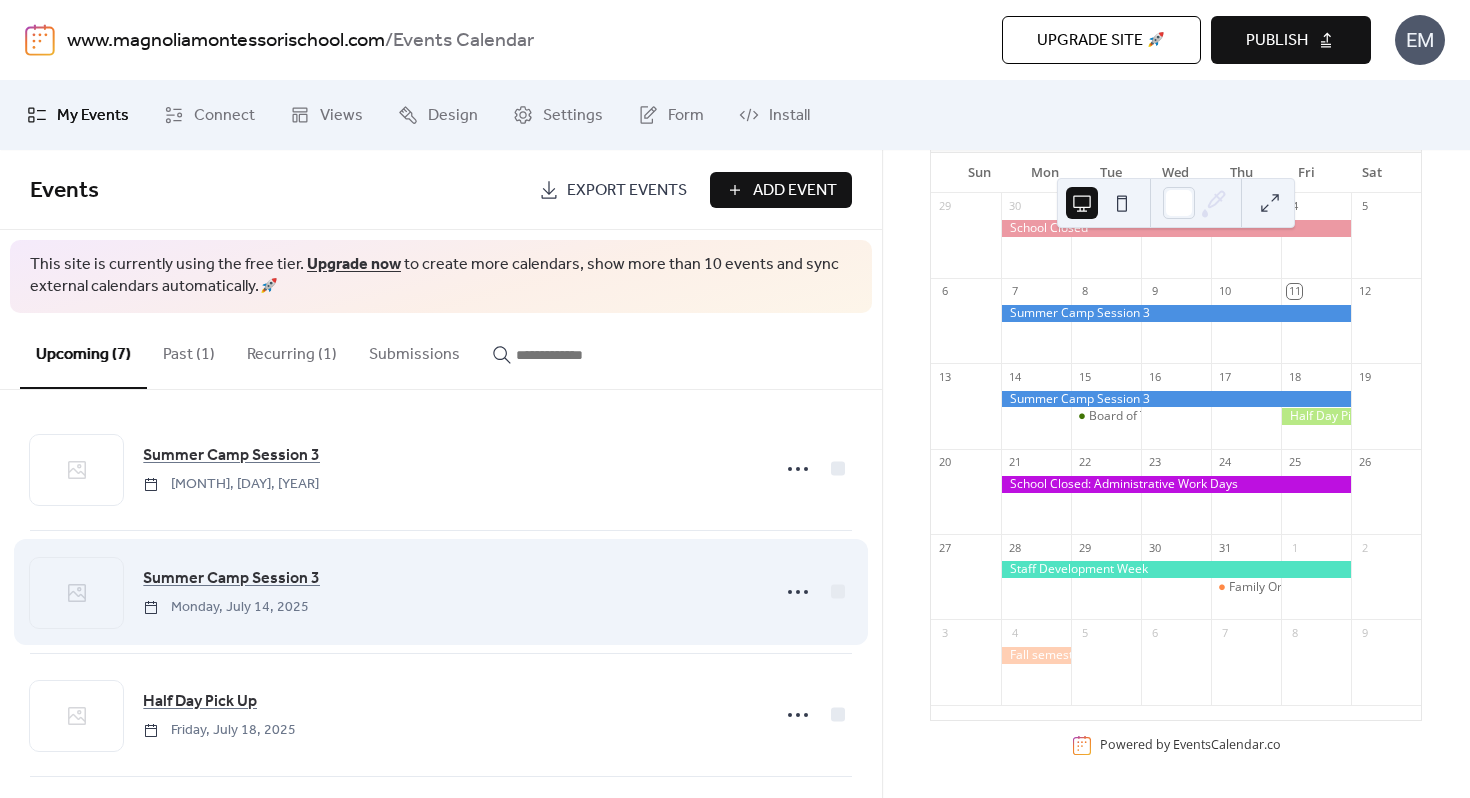 scroll, scrollTop: 0, scrollLeft: 0, axis: both 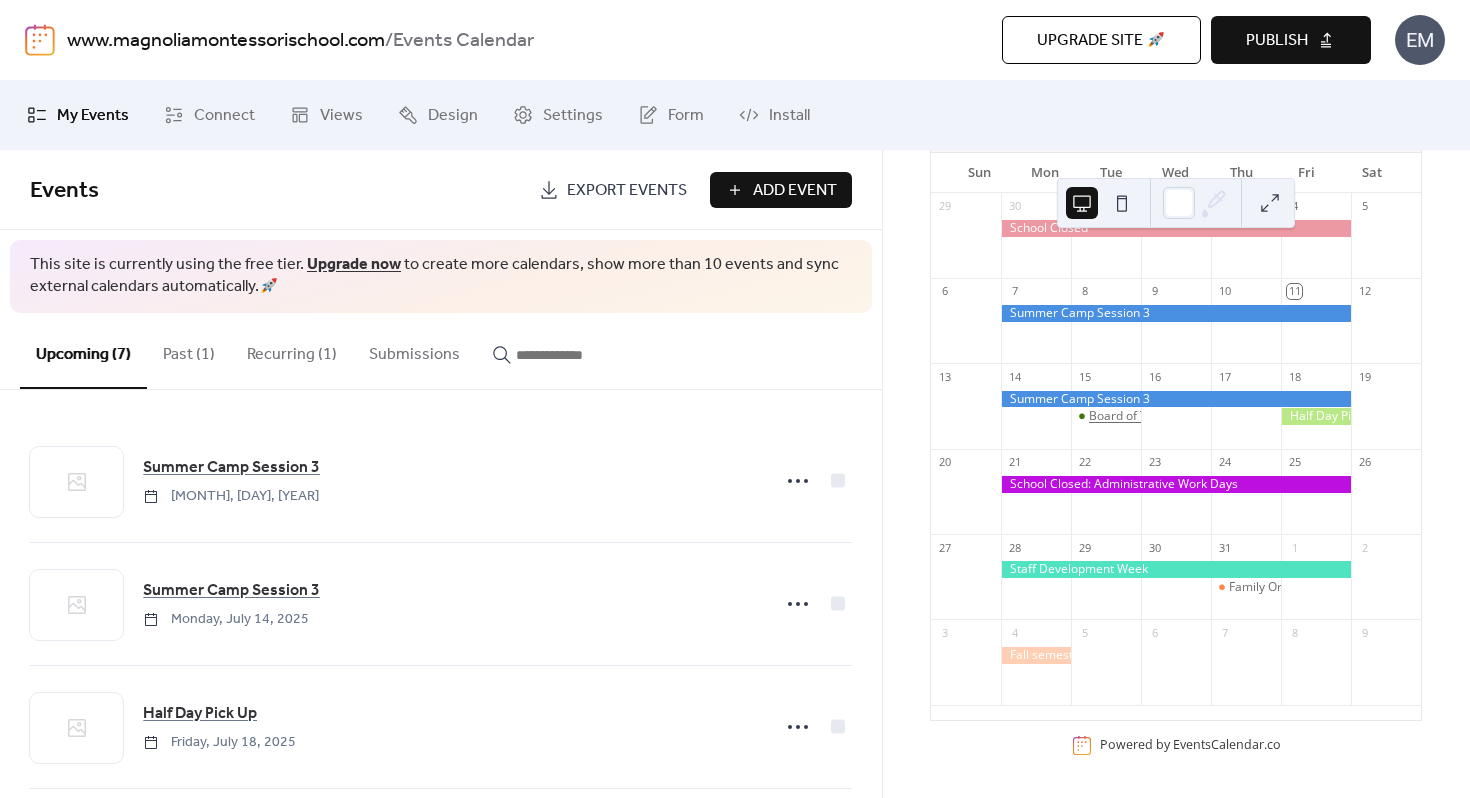click on "Board of Trustees Meeting" at bounding box center [1163, 416] 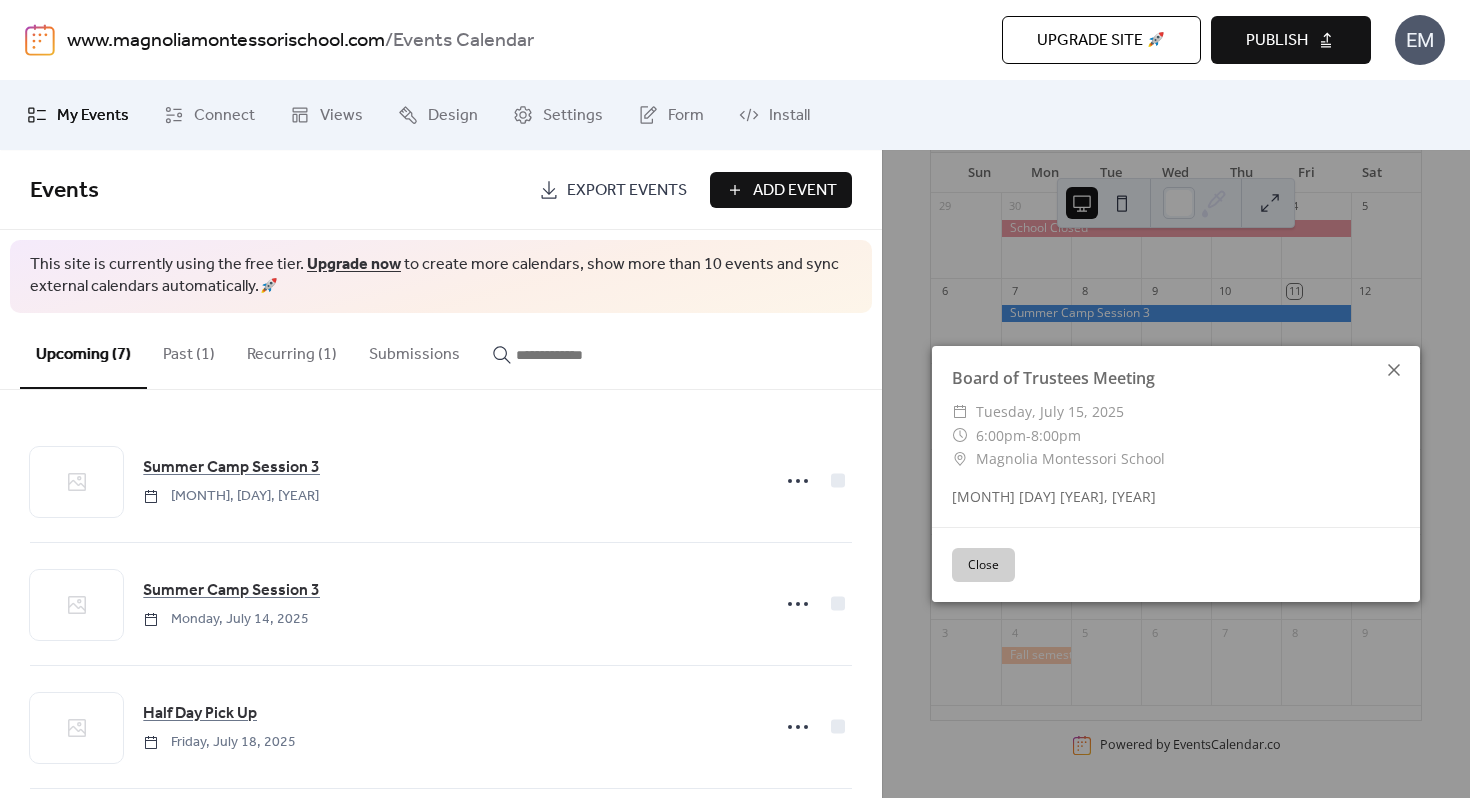 click 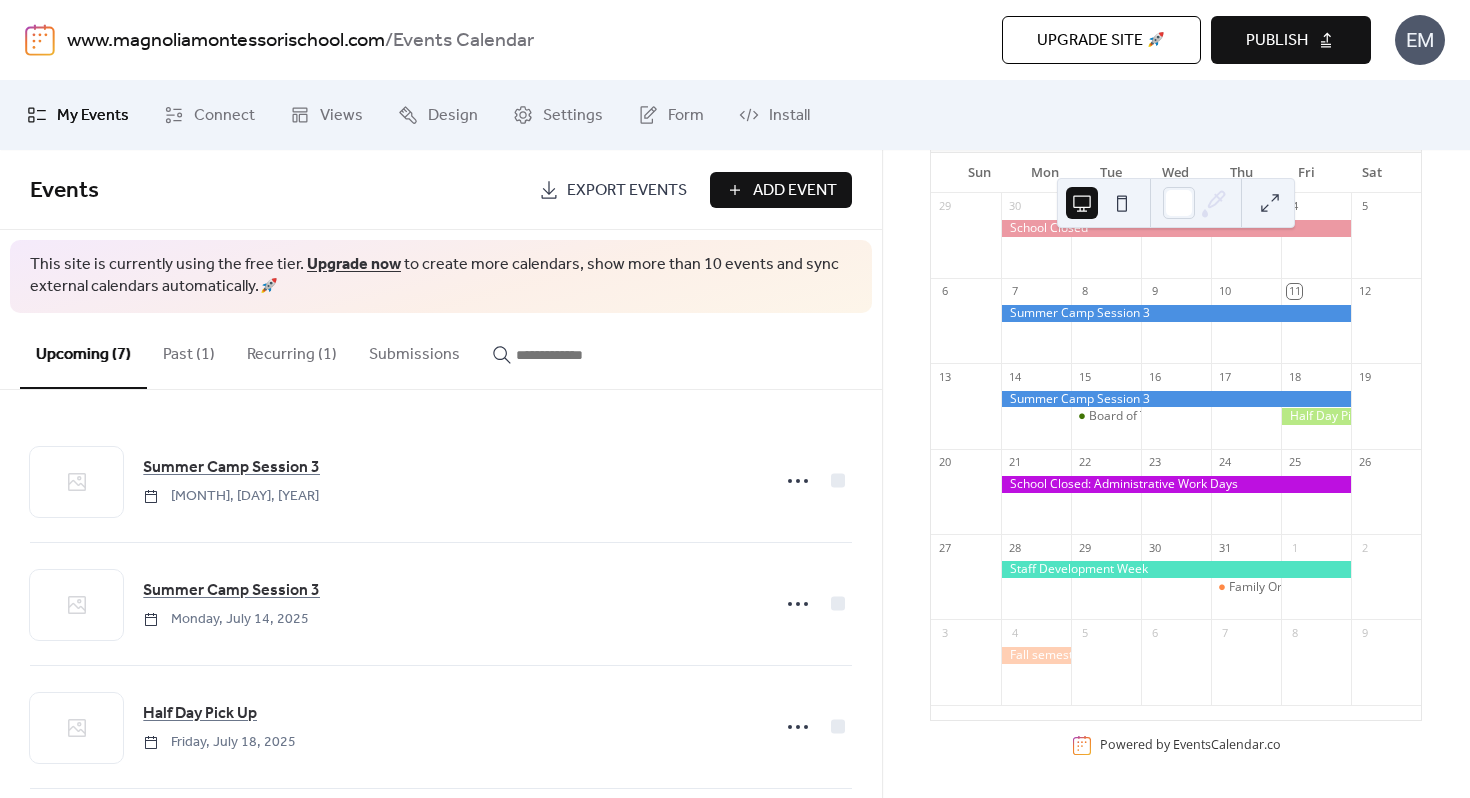 click on "Recurring  (1)" at bounding box center [292, 350] 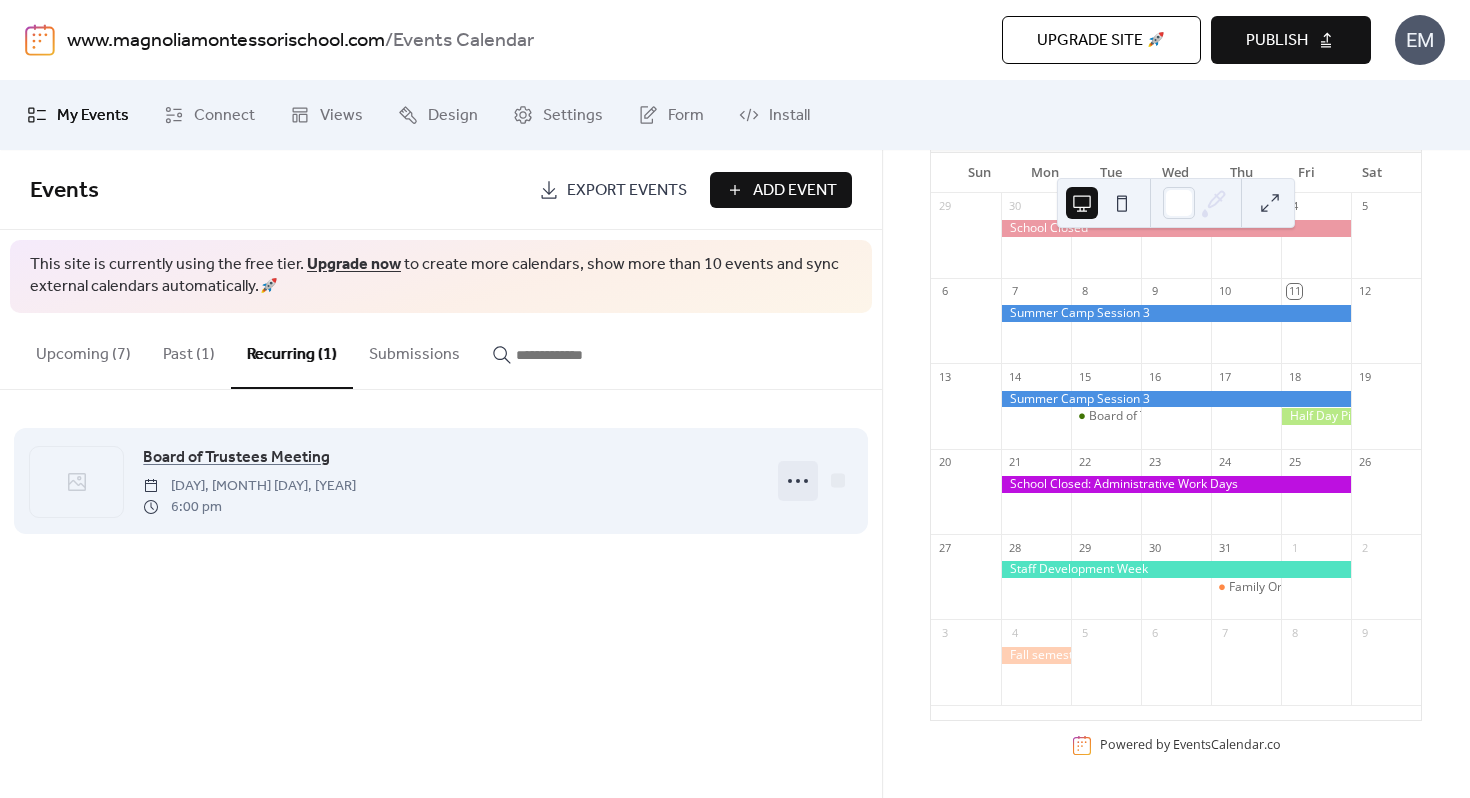 click 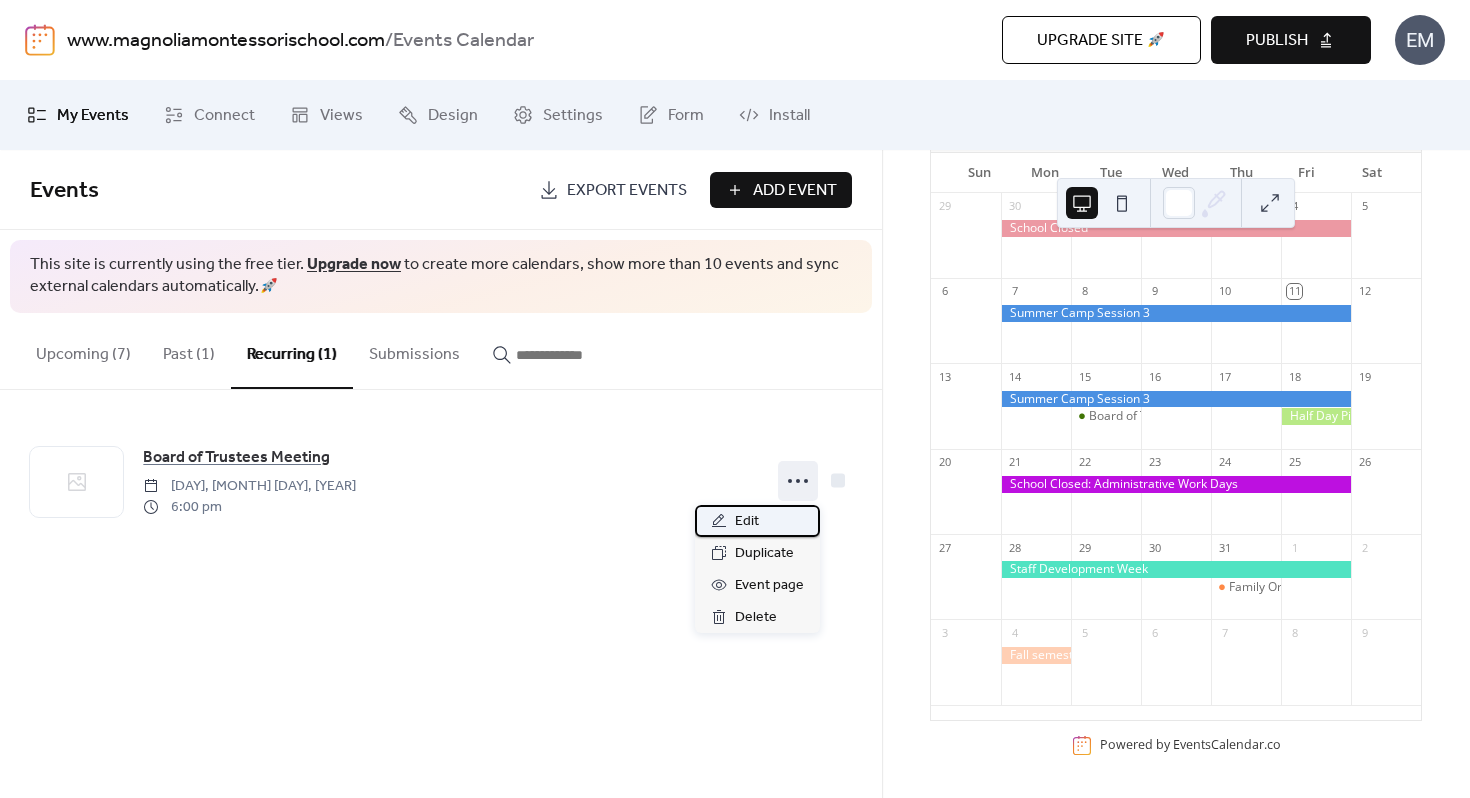 click on "Edit" at bounding box center [747, 522] 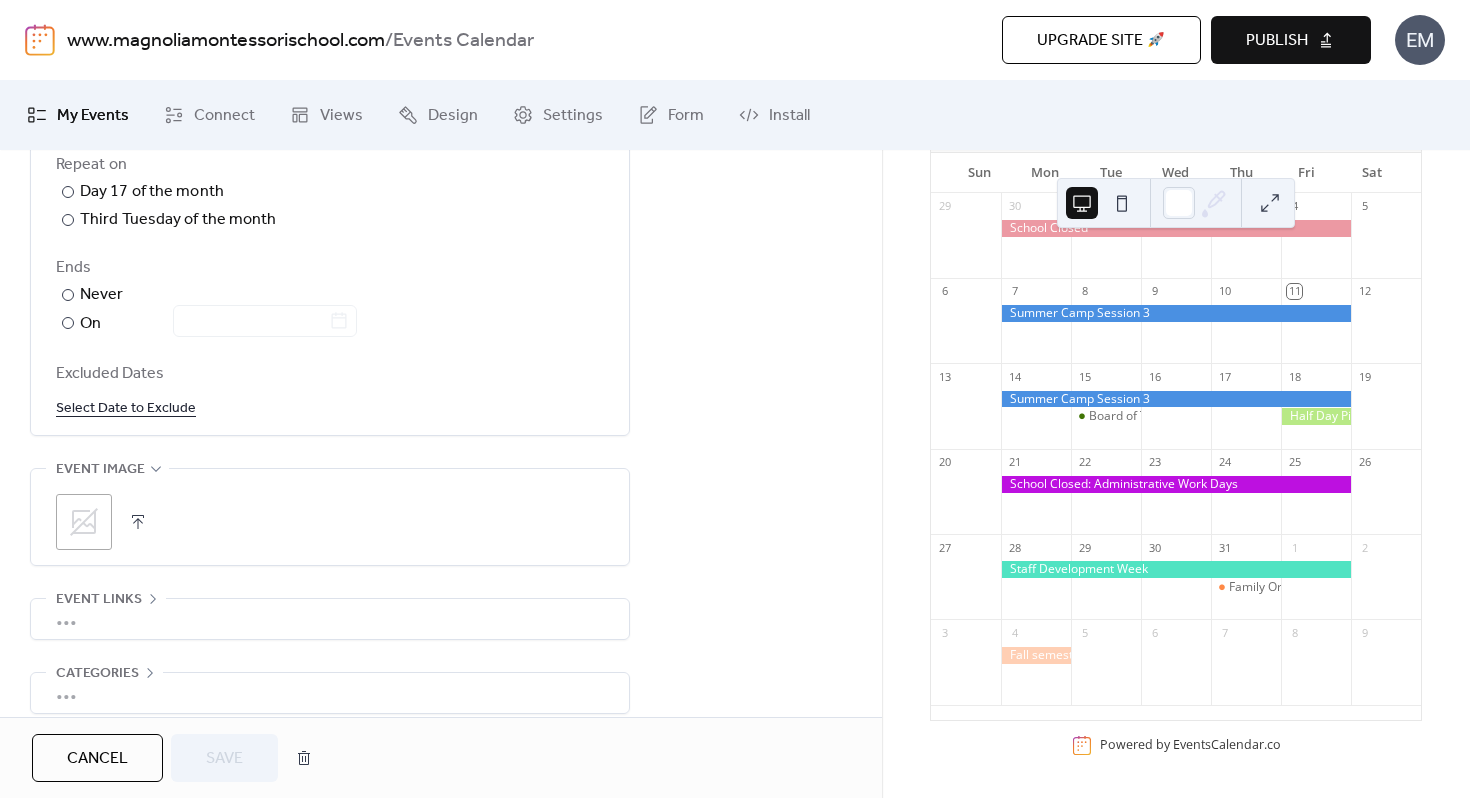 scroll, scrollTop: 1129, scrollLeft: 0, axis: vertical 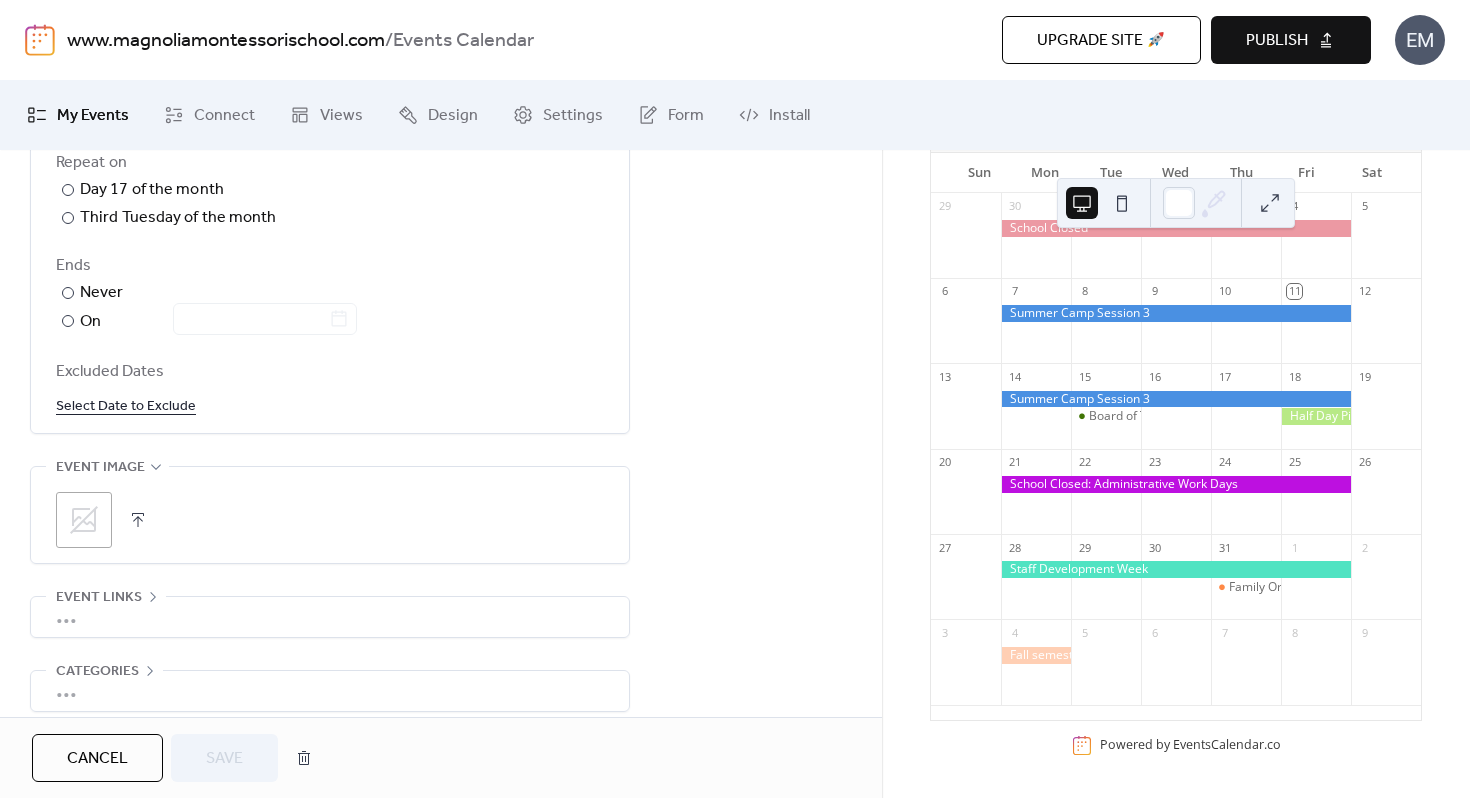 click on "Select Date to Exclude" at bounding box center [126, 405] 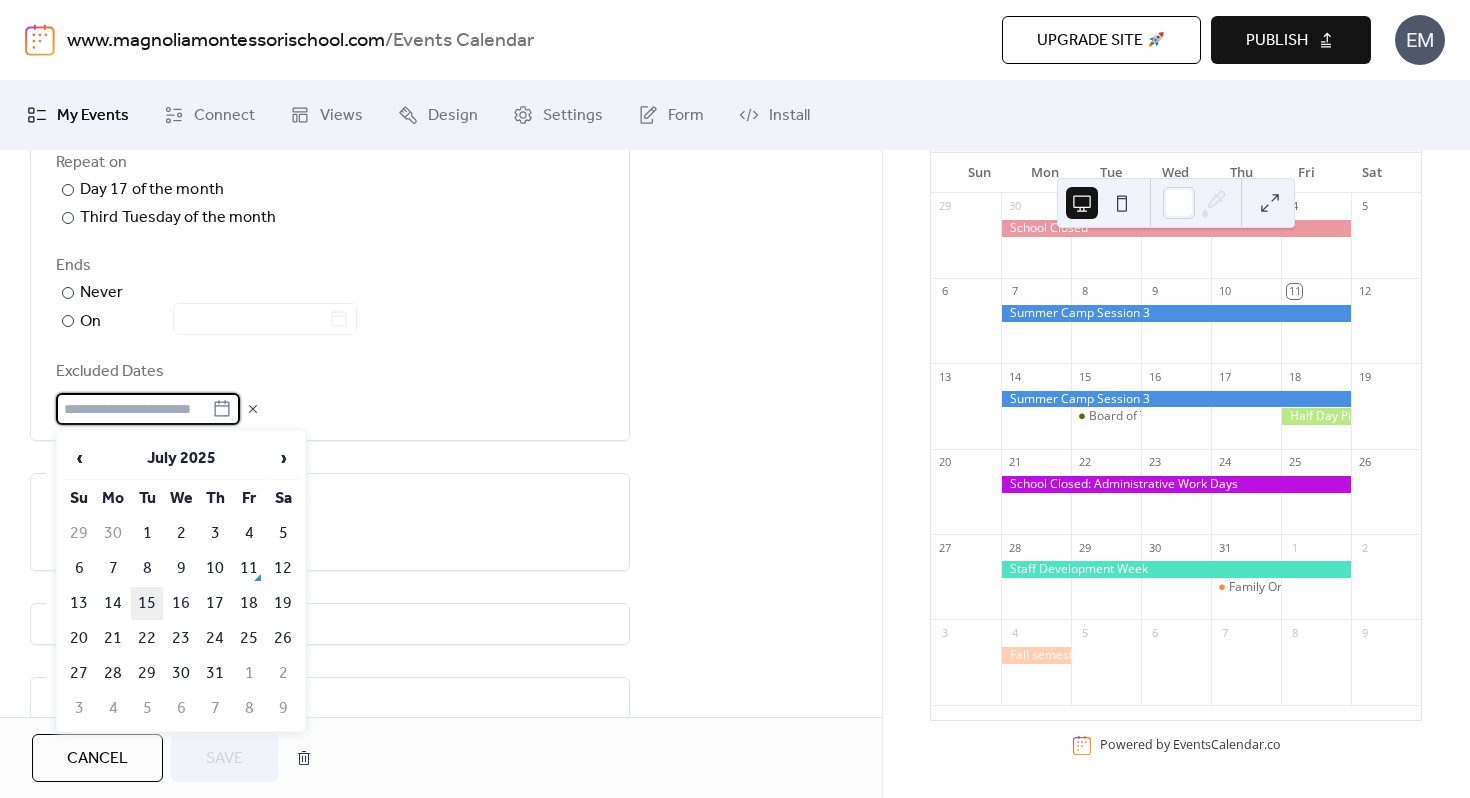 click on "15" at bounding box center [147, 603] 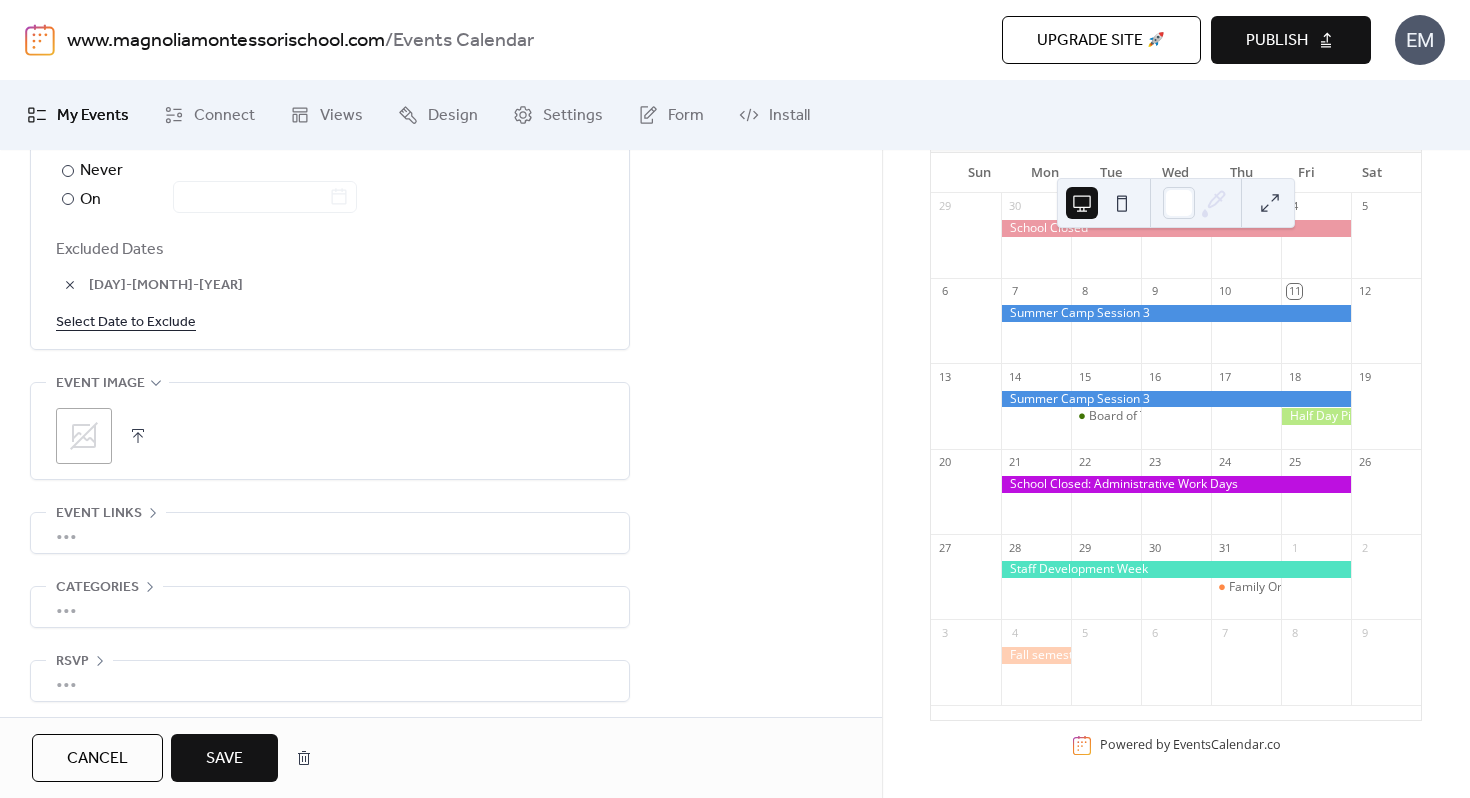 scroll, scrollTop: 1252, scrollLeft: 0, axis: vertical 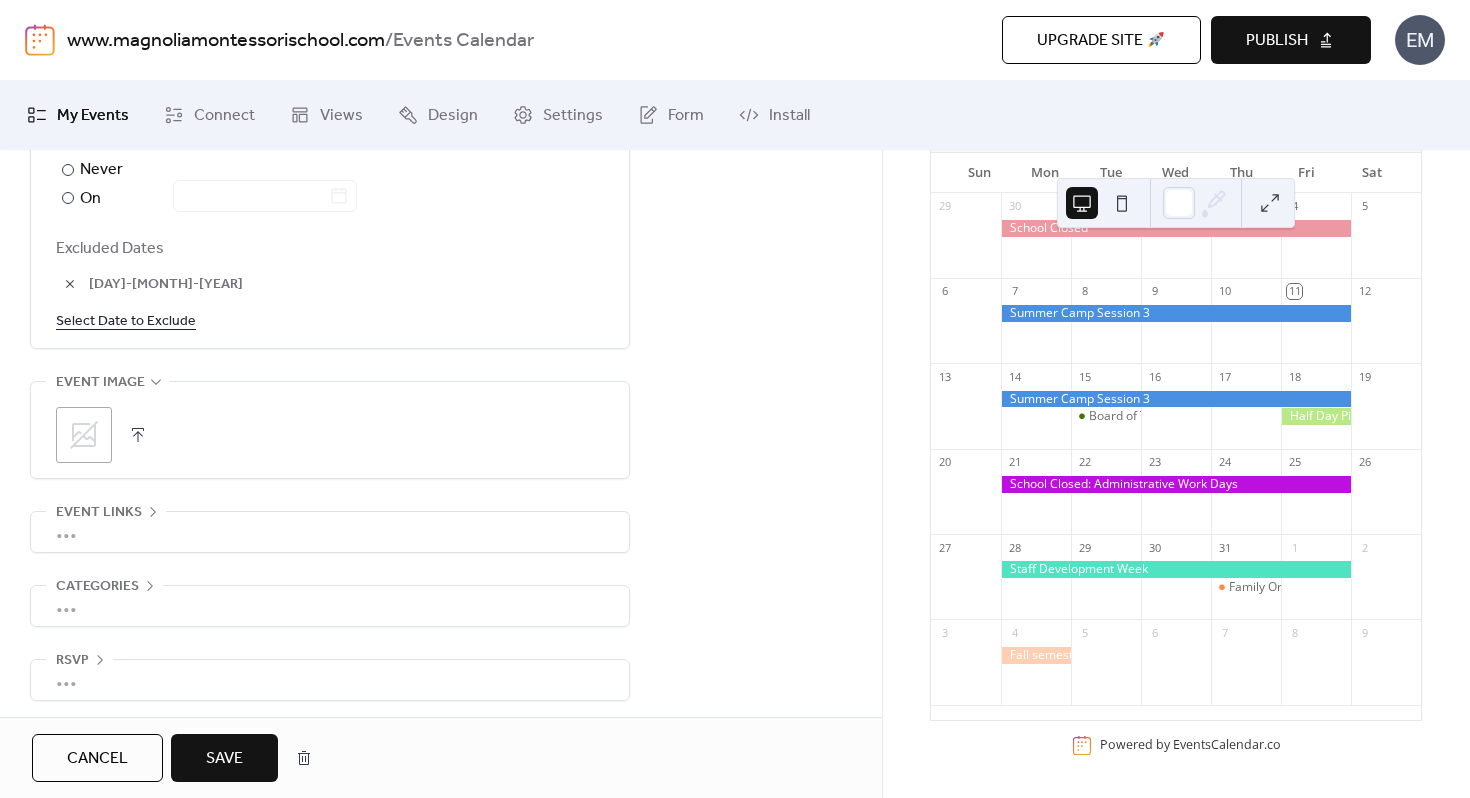 click on "Save" at bounding box center (224, 758) 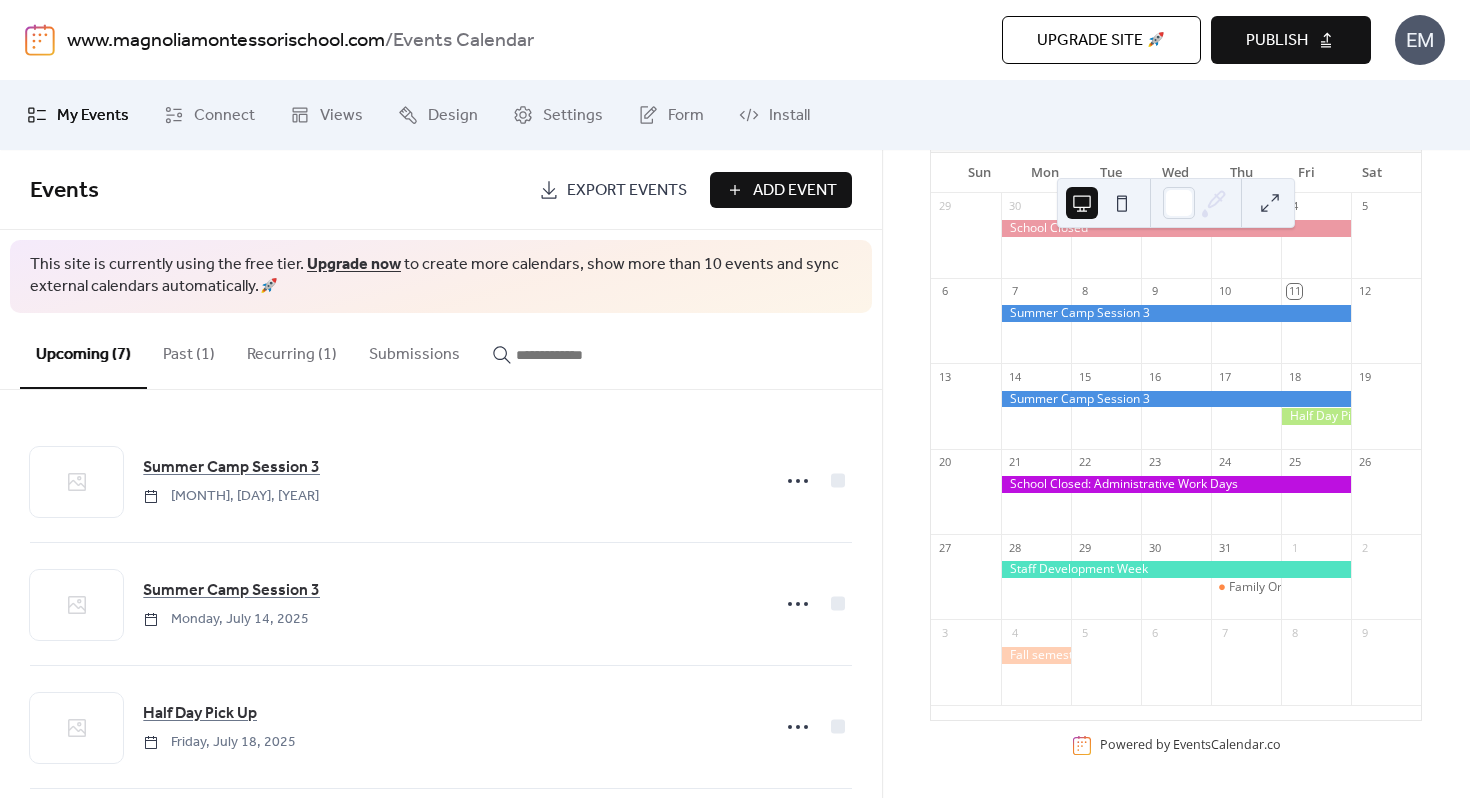 click on "Add Event" at bounding box center (795, 191) 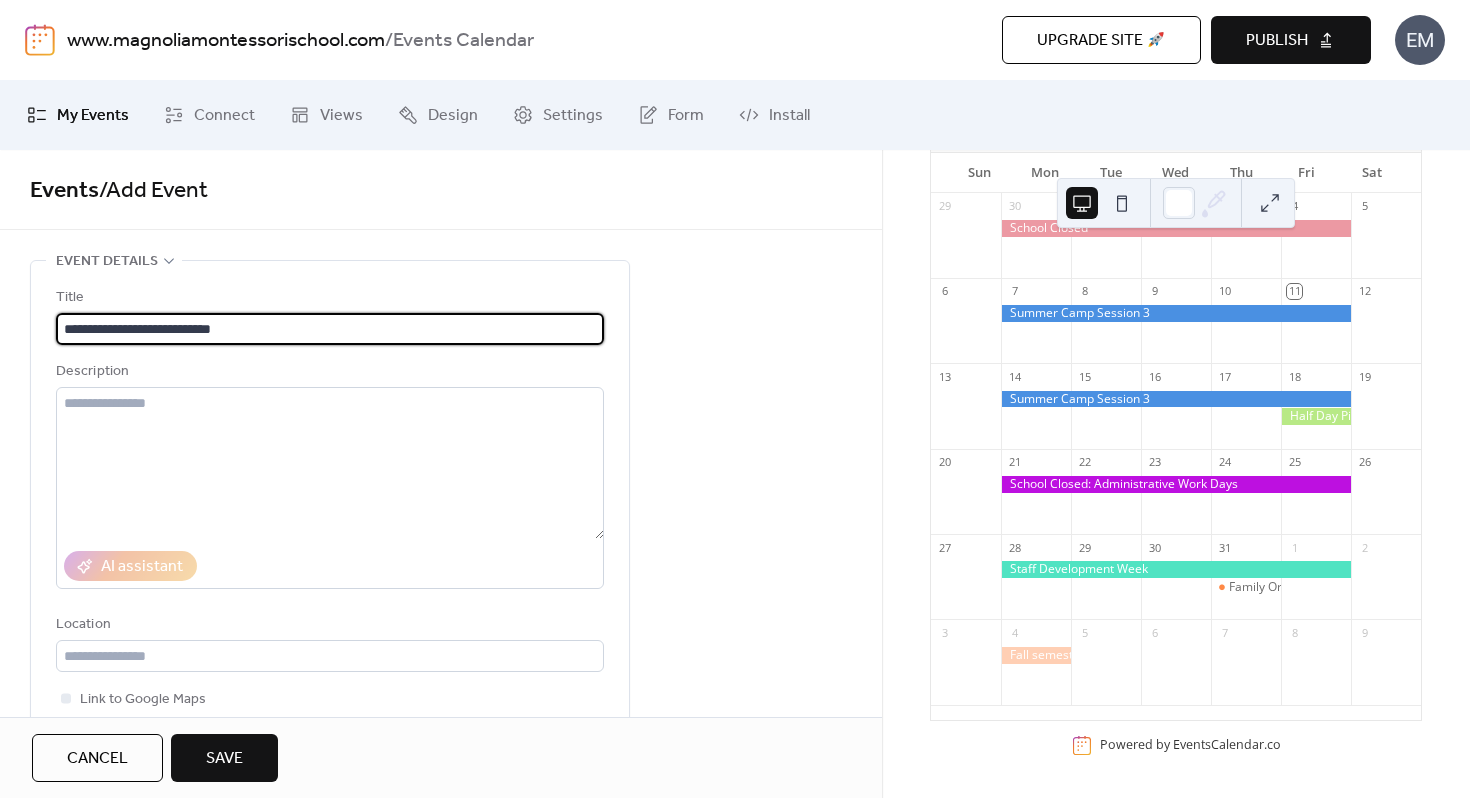 type on "**********" 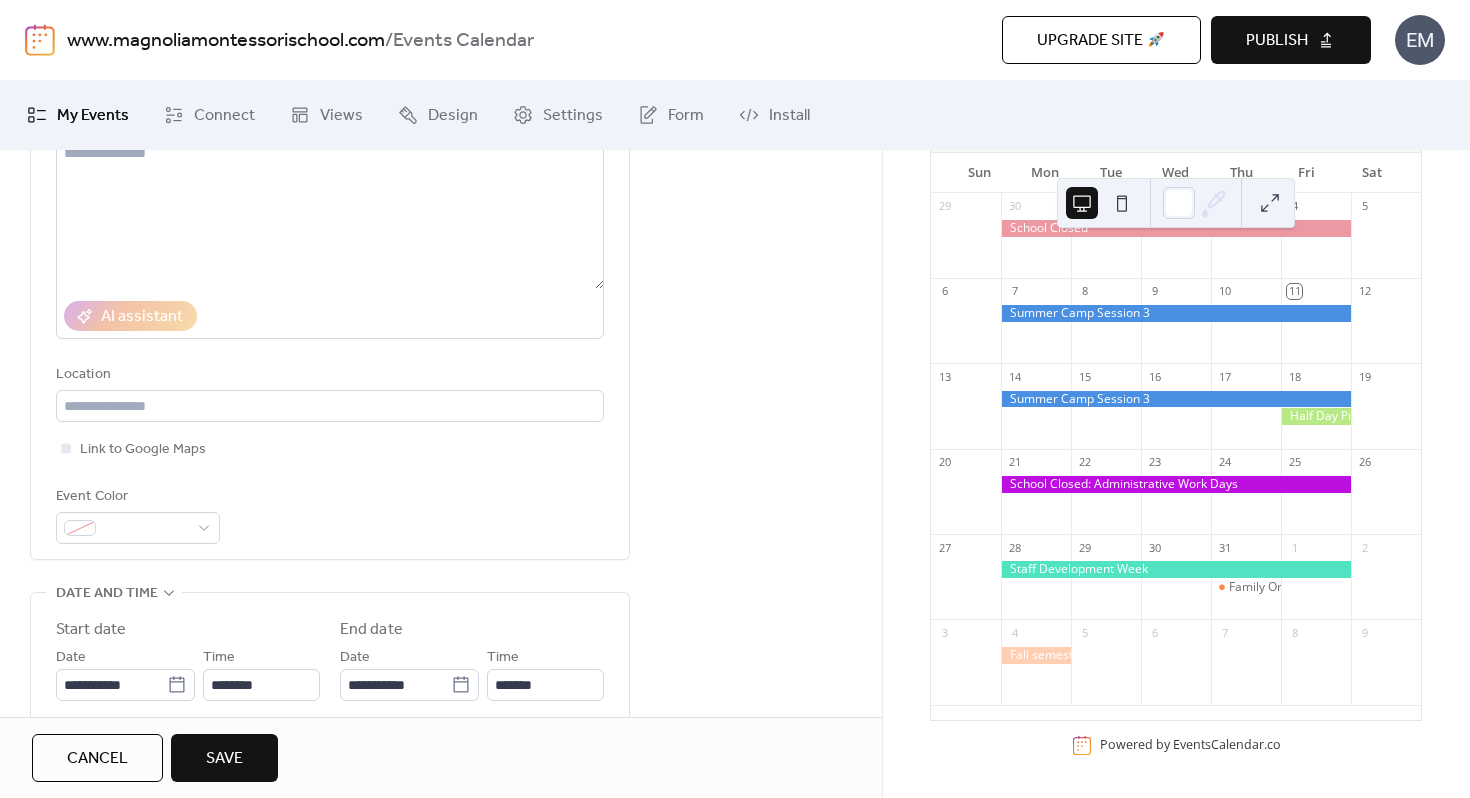 scroll, scrollTop: 325, scrollLeft: 0, axis: vertical 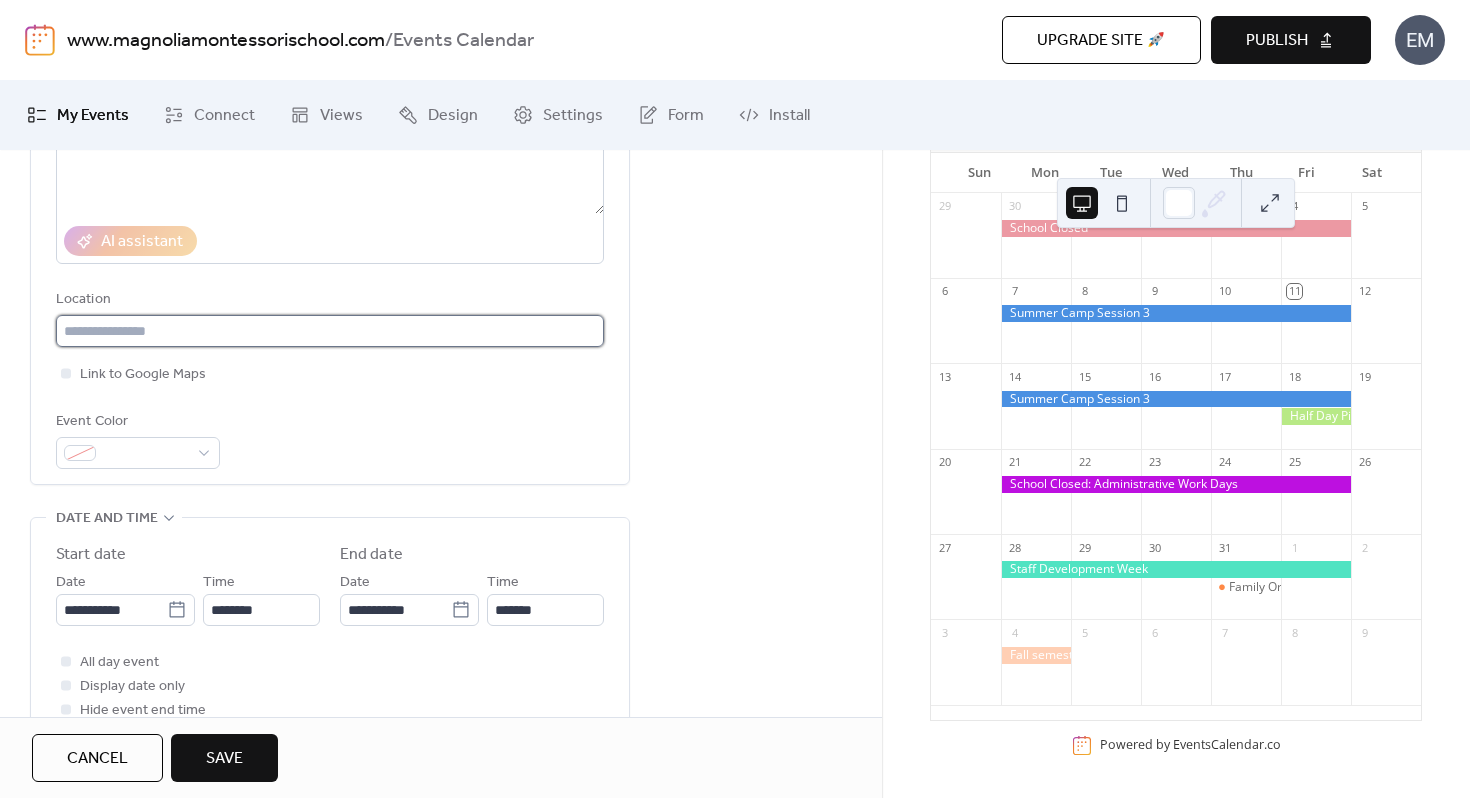 click at bounding box center [330, 331] 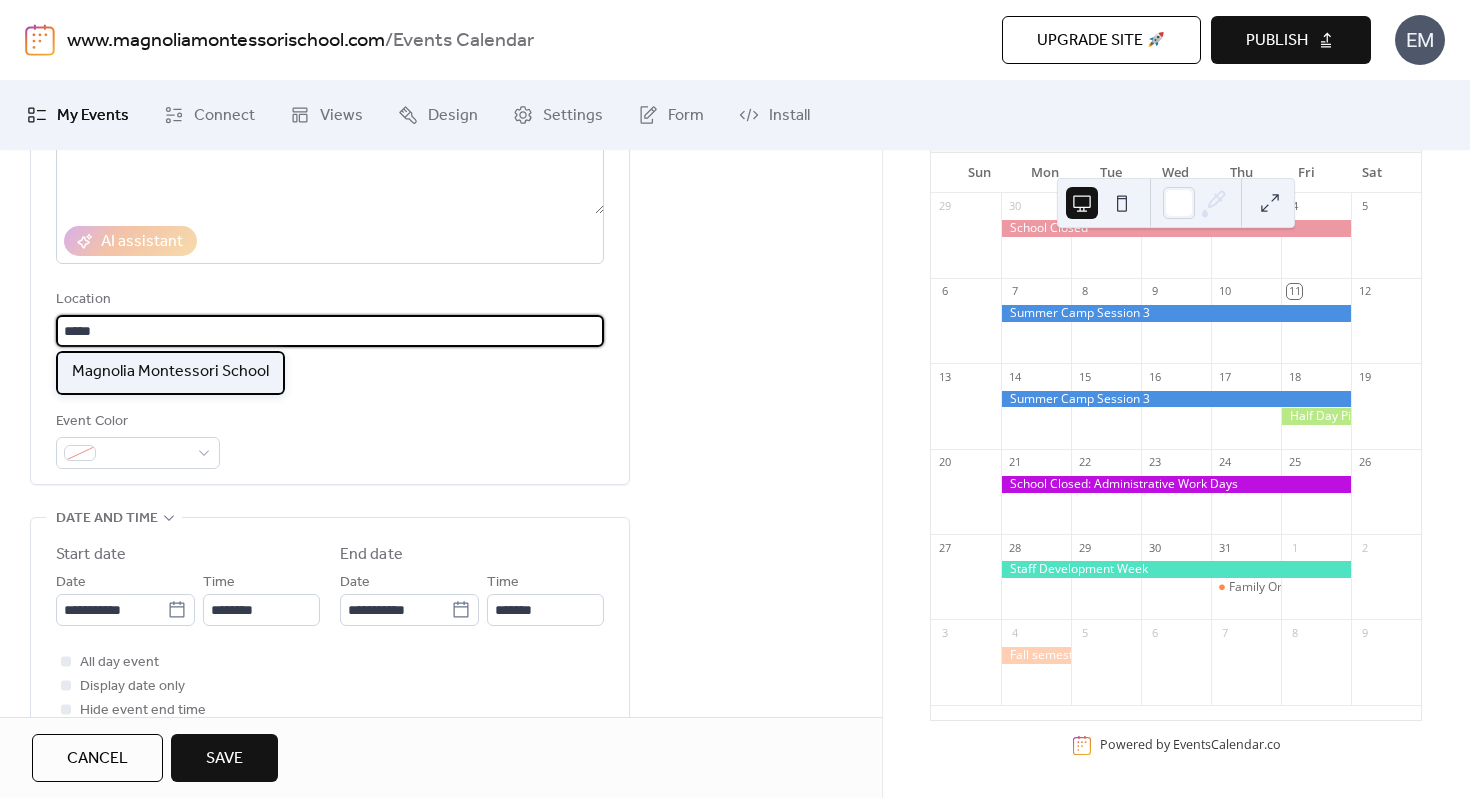 click on "Magnolia Montessori School" at bounding box center [170, 372] 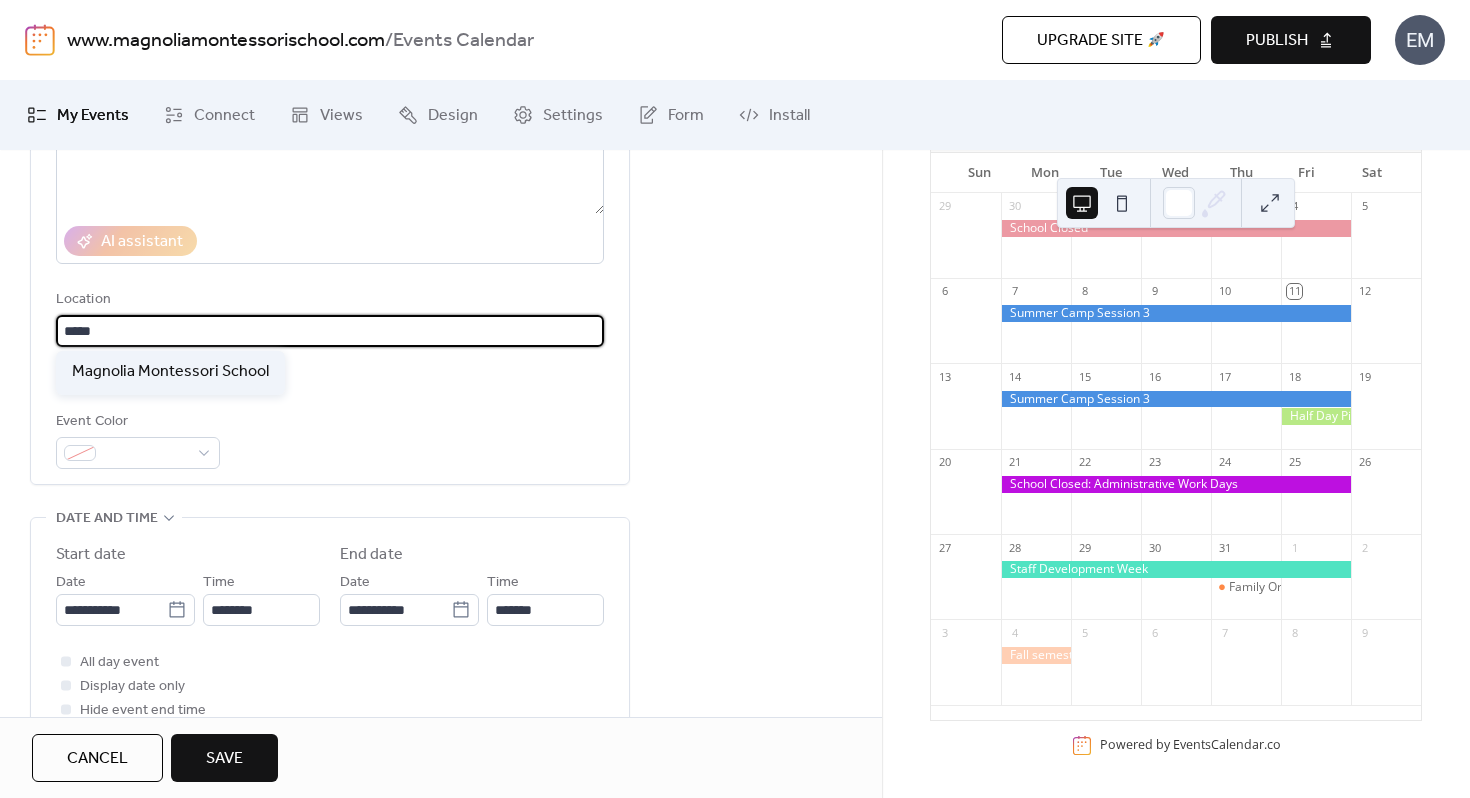 type on "**********" 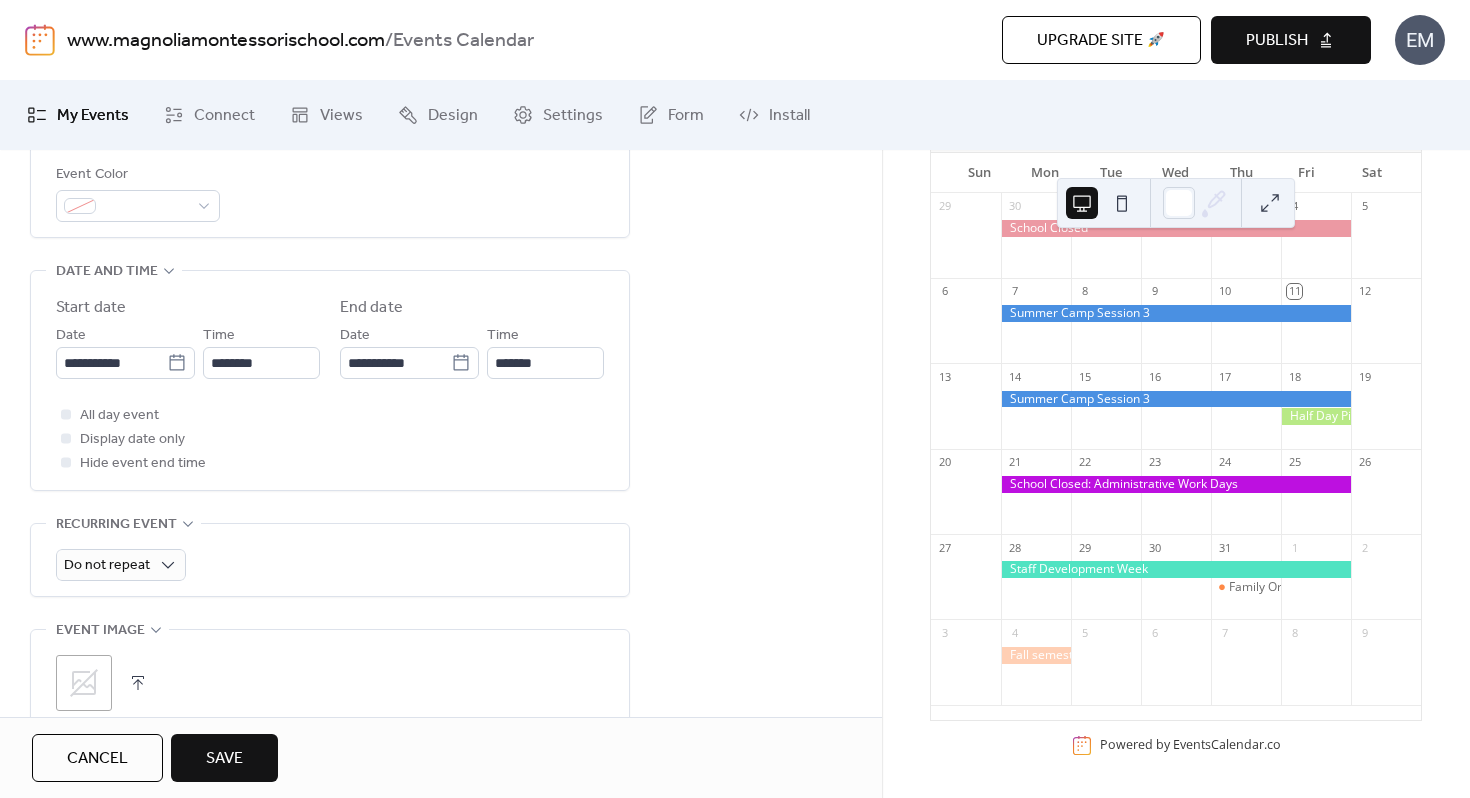 scroll, scrollTop: 573, scrollLeft: 0, axis: vertical 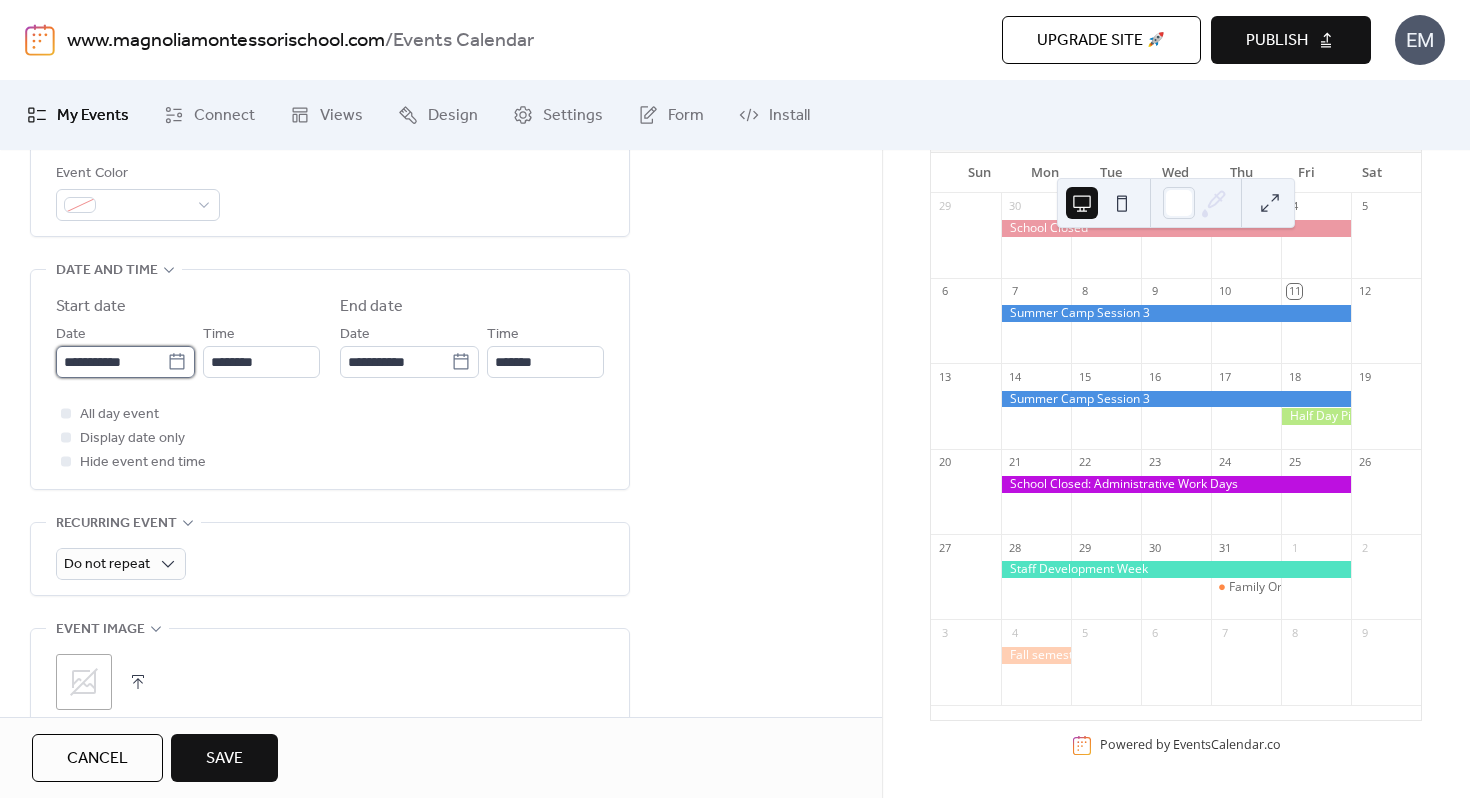 click on "**********" at bounding box center [111, 362] 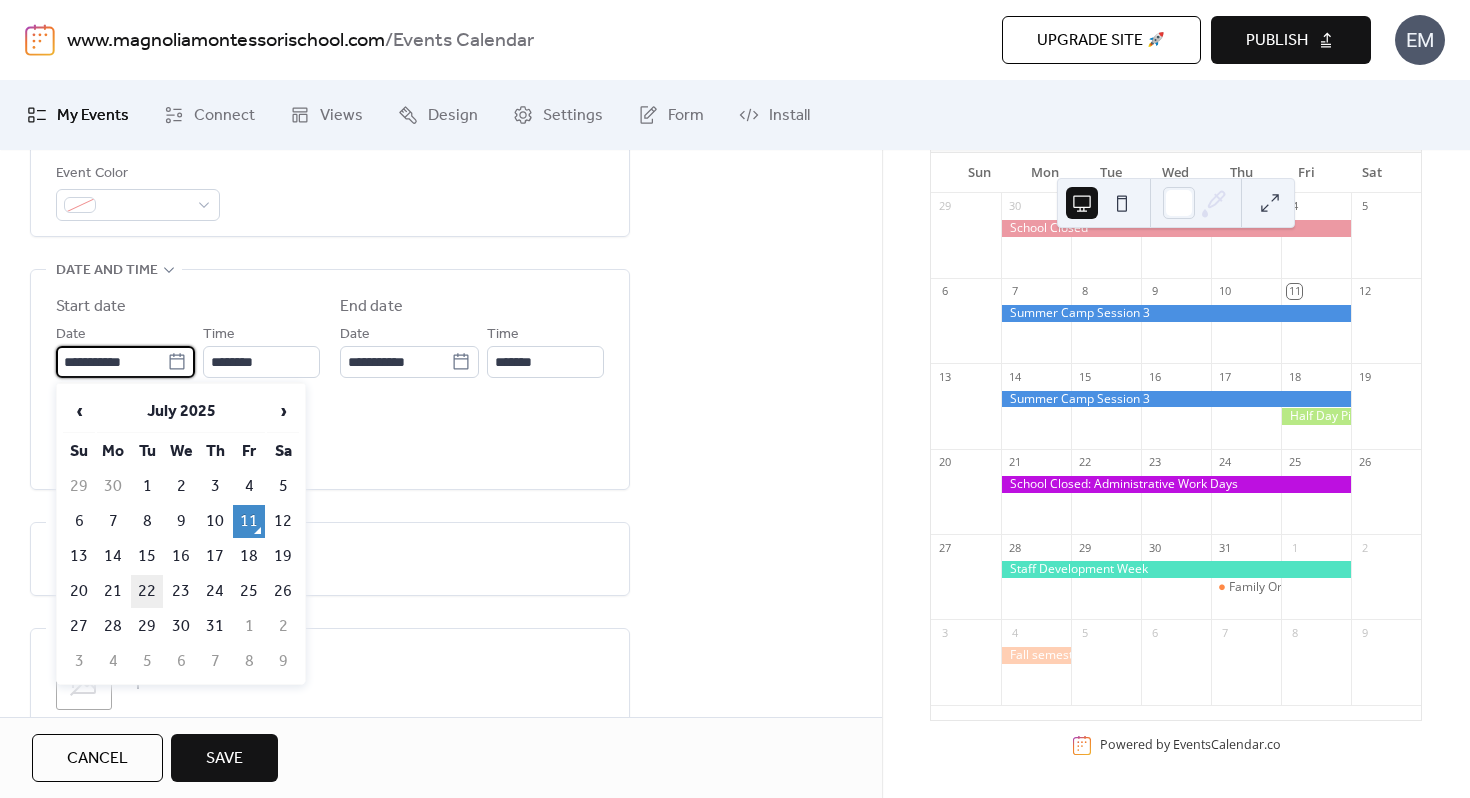 click on "22" at bounding box center [147, 591] 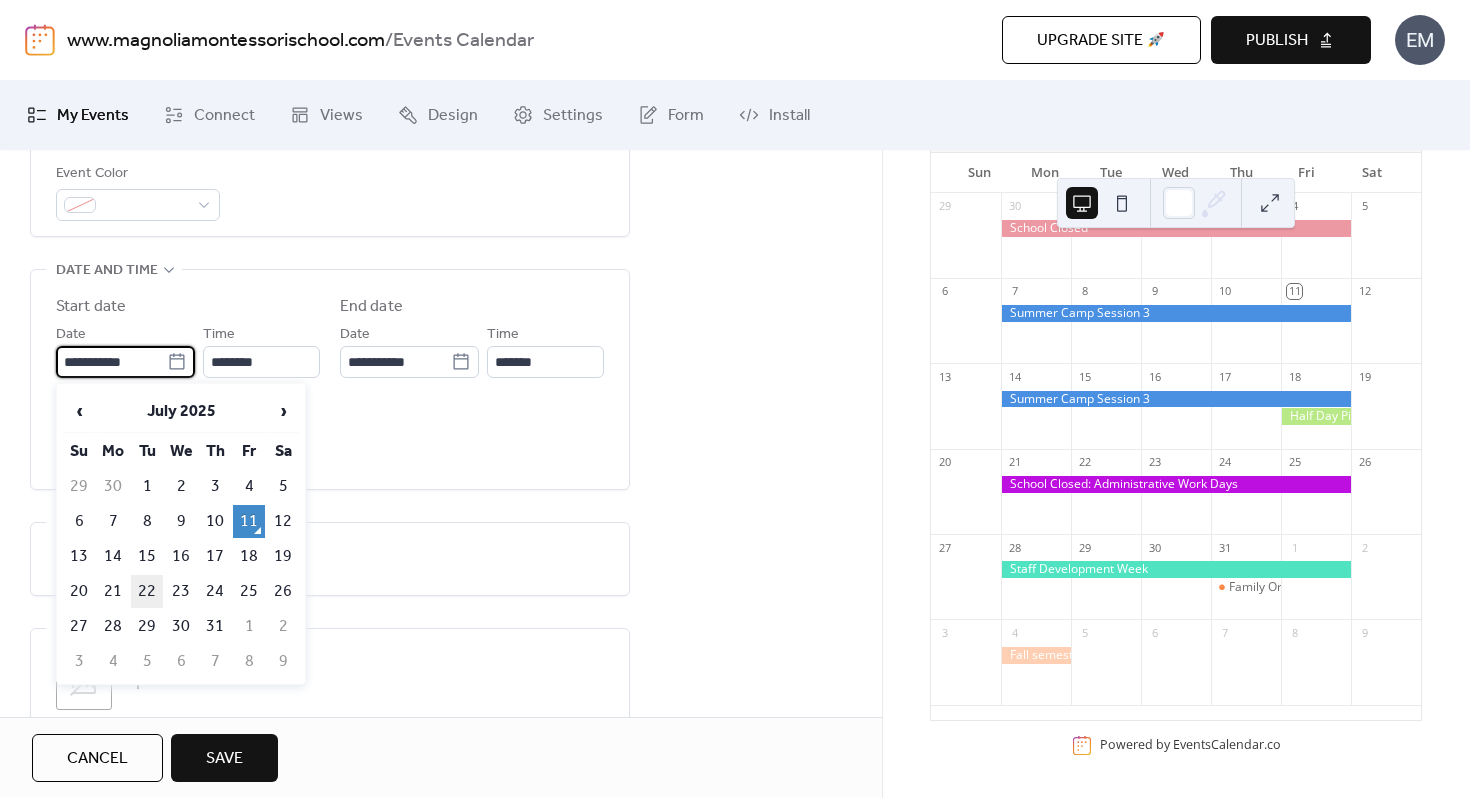 type on "**********" 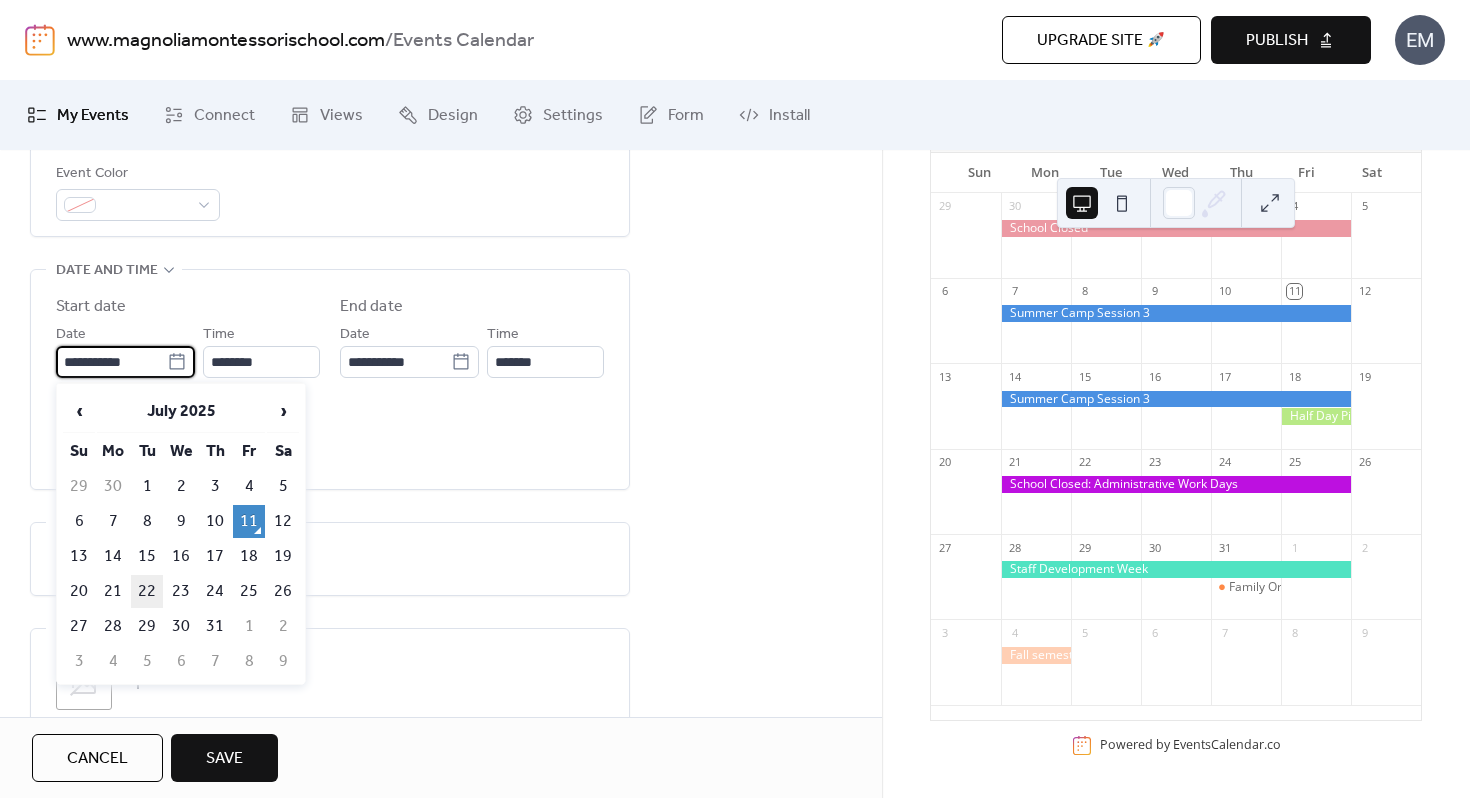 type on "**********" 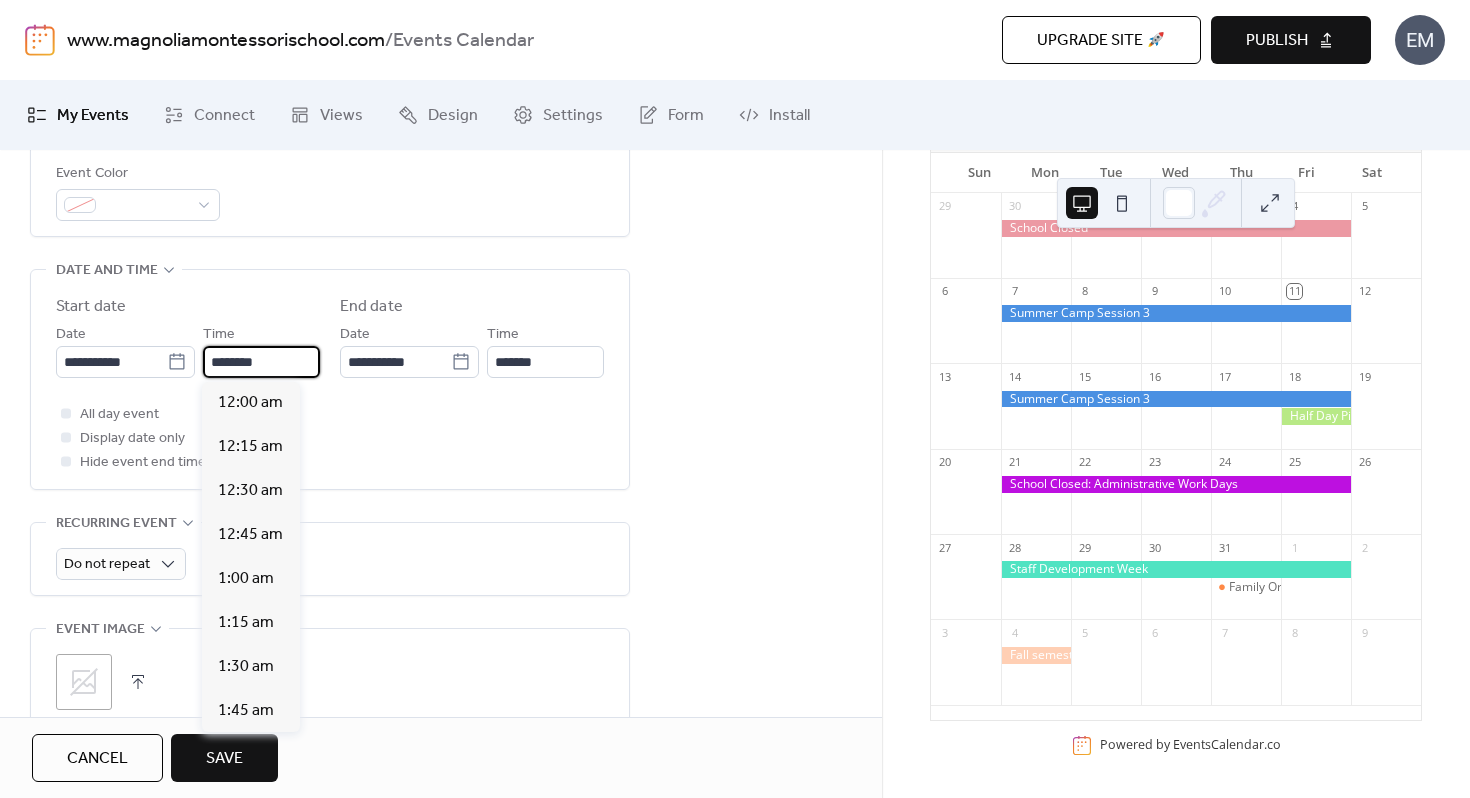 click on "********" at bounding box center [261, 362] 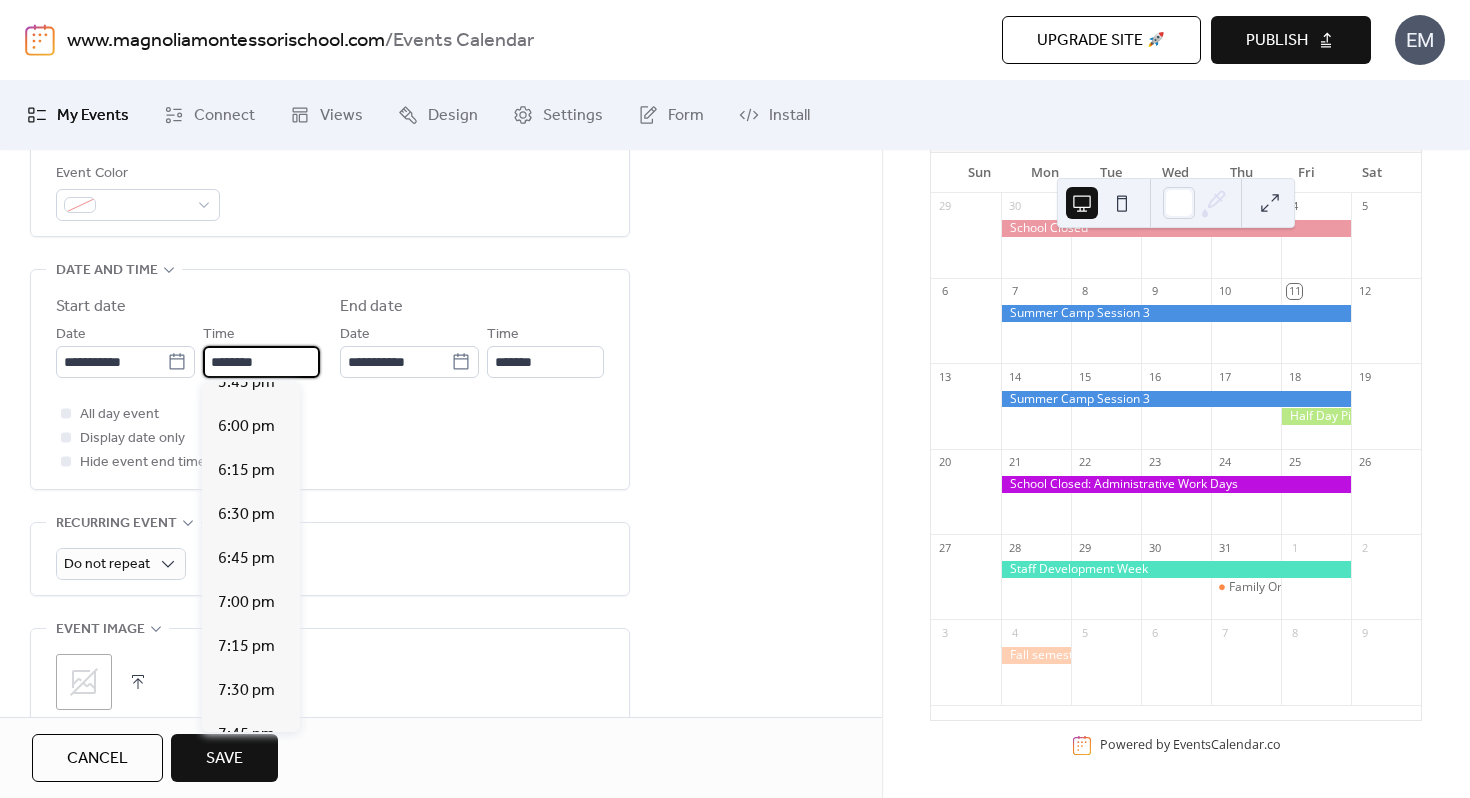 scroll, scrollTop: 3143, scrollLeft: 0, axis: vertical 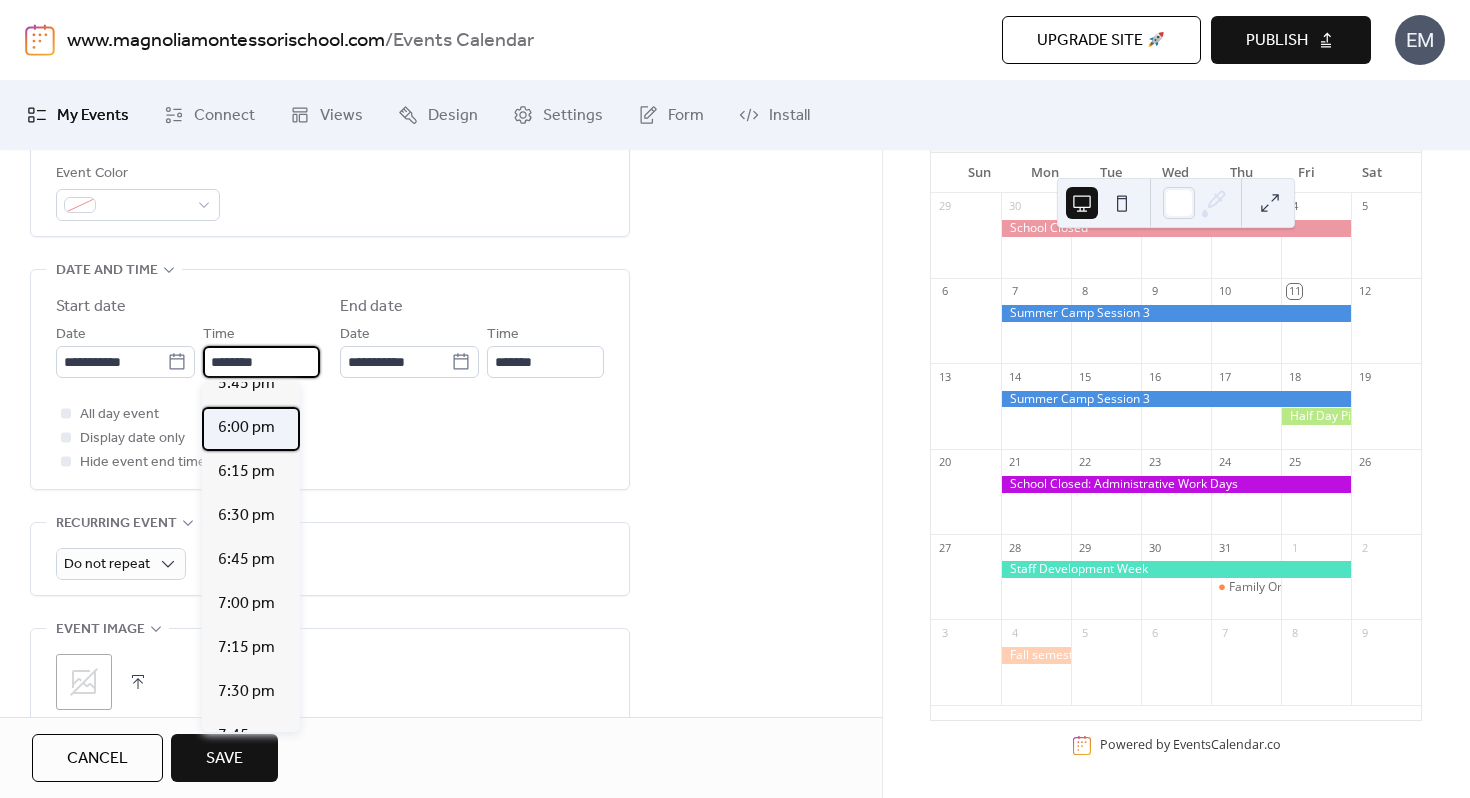 click on "6:00 pm" at bounding box center [246, 428] 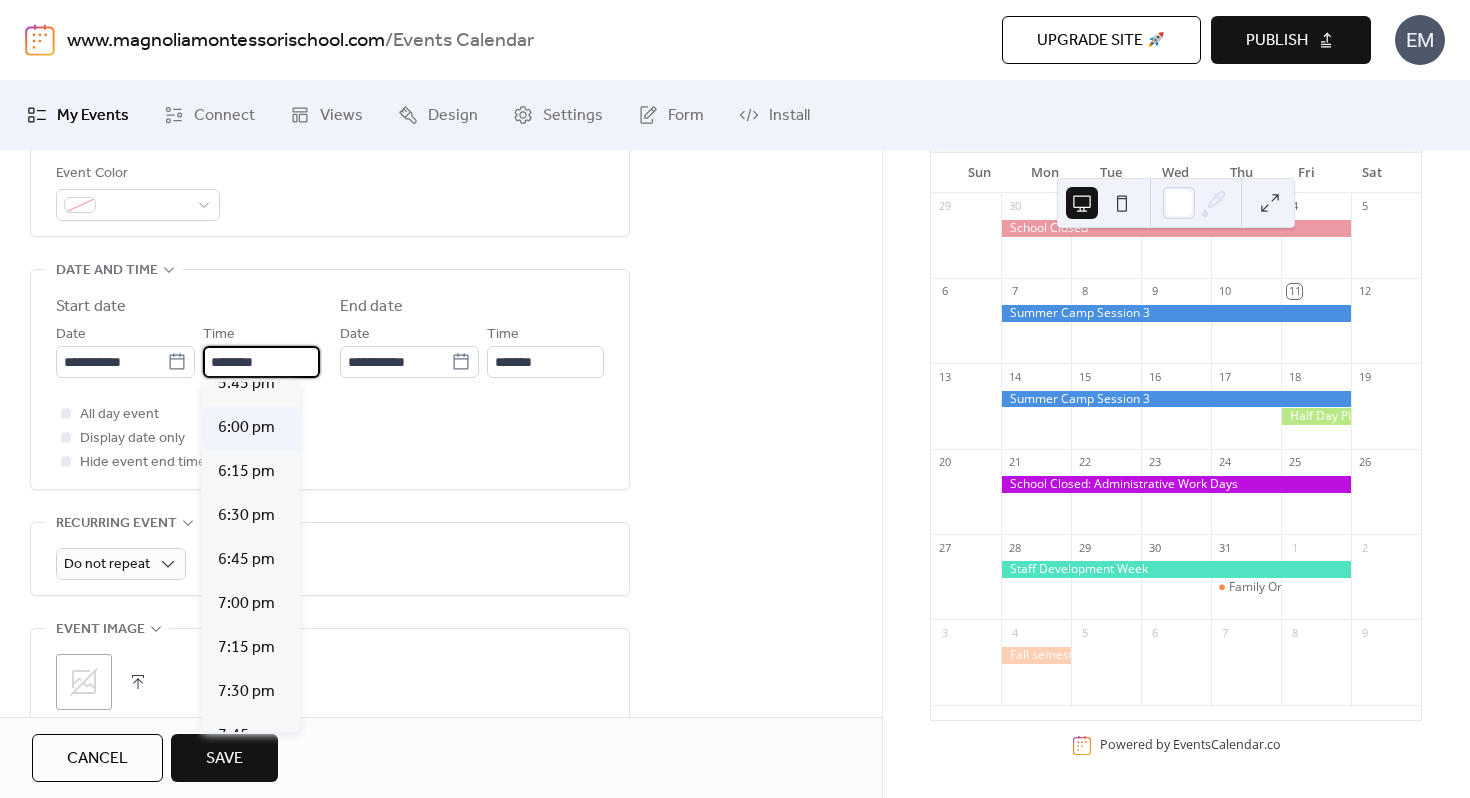 type on "*******" 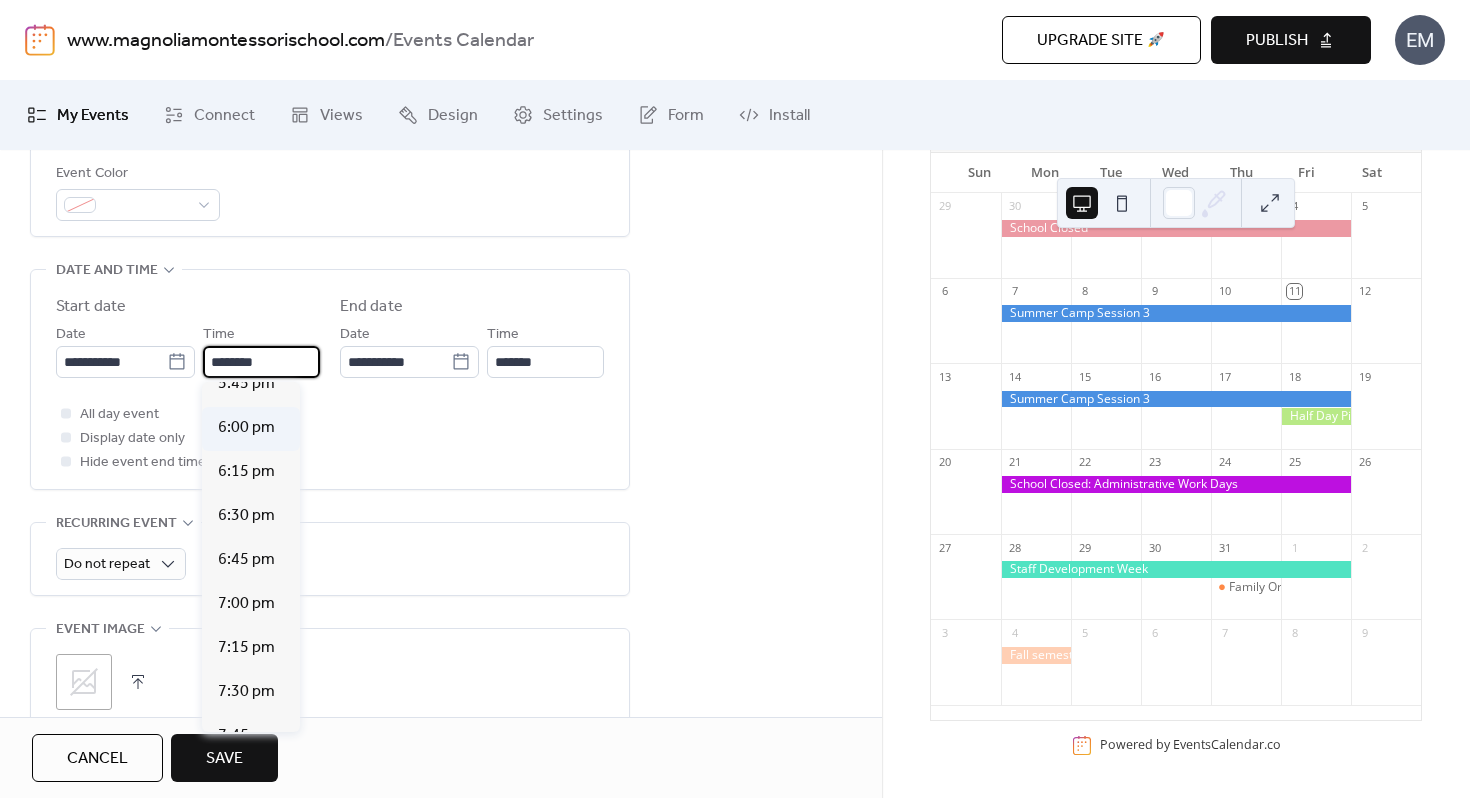 type on "*******" 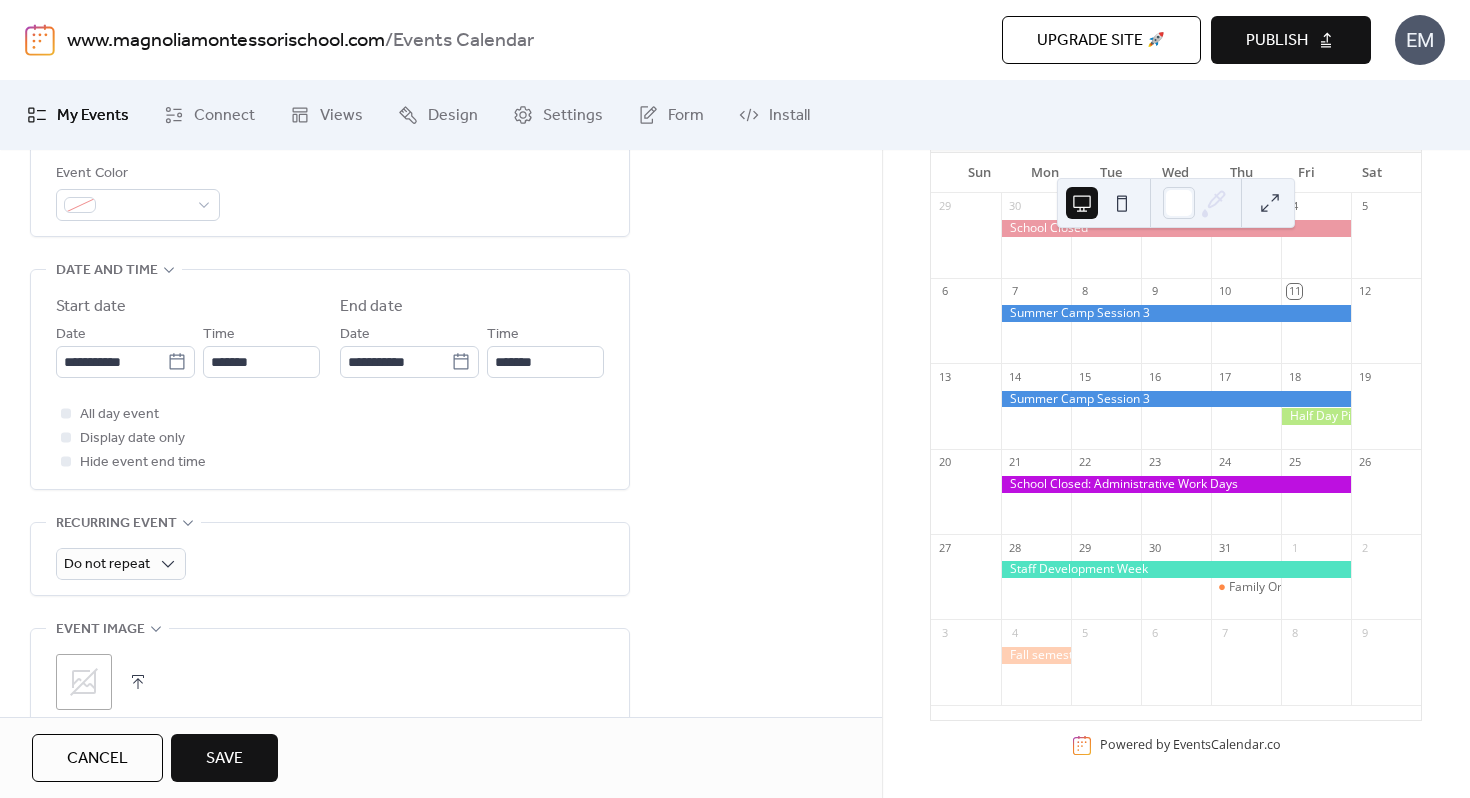 click on "**********" at bounding box center [441, 328] 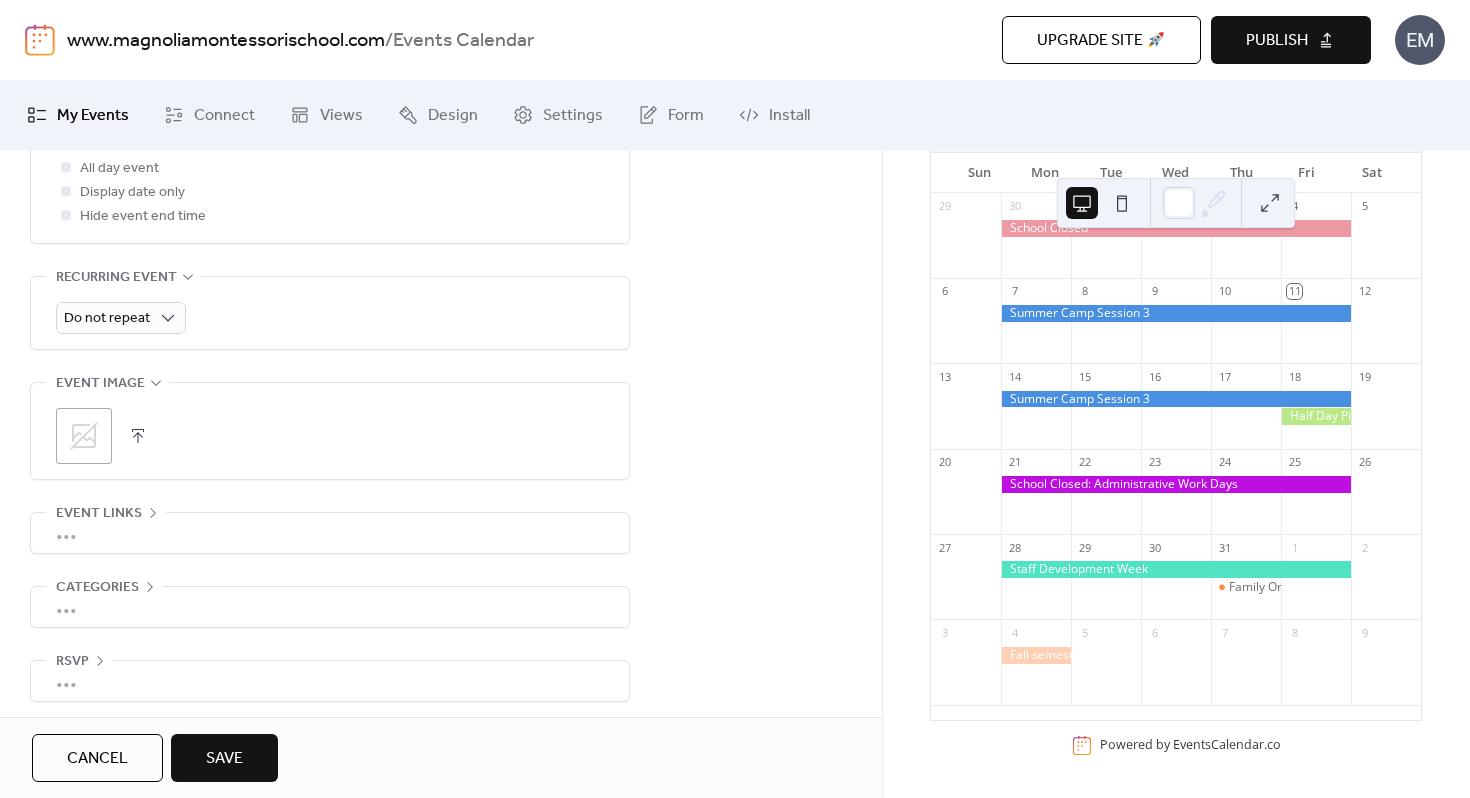 scroll, scrollTop: 828, scrollLeft: 0, axis: vertical 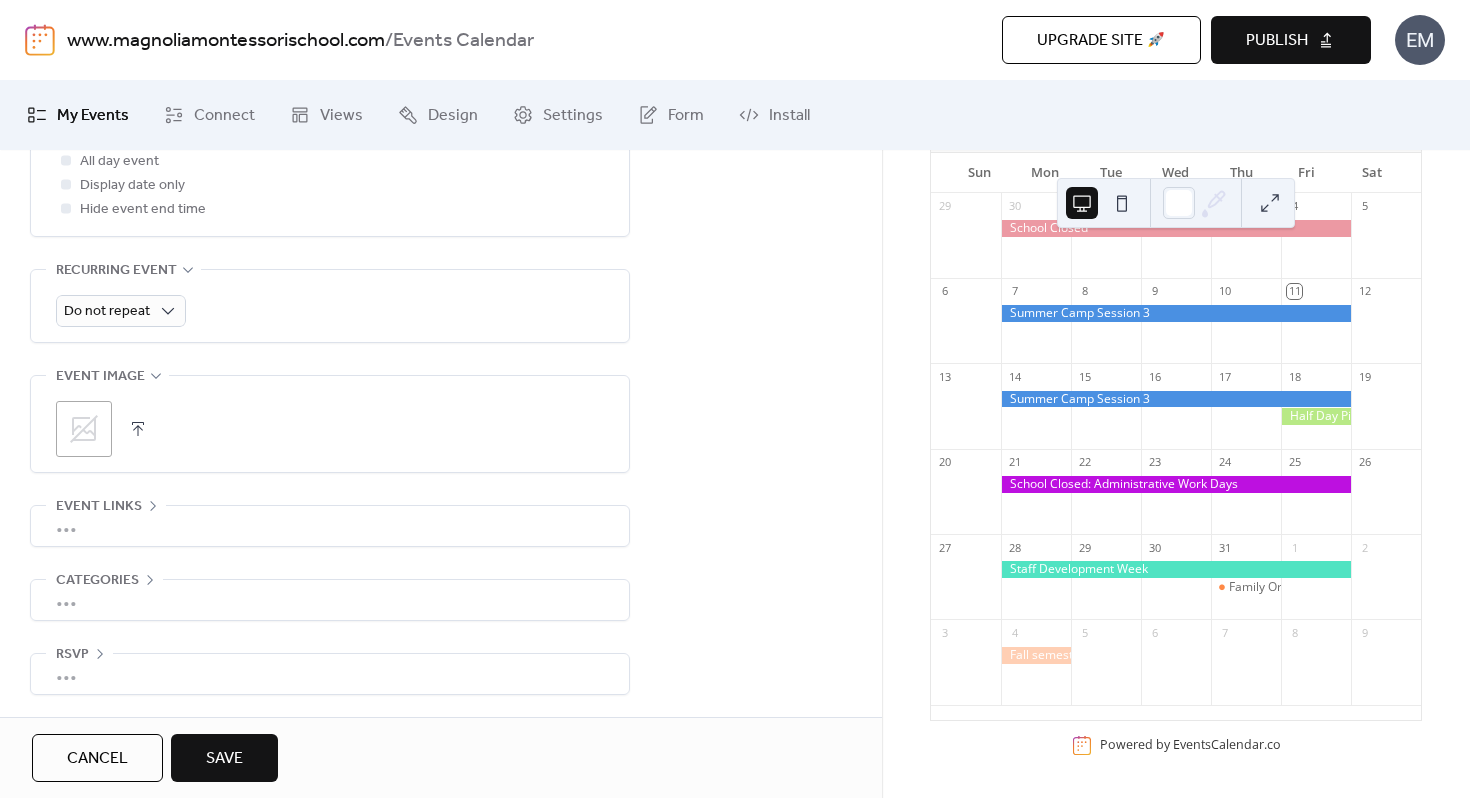 click on "Save" at bounding box center [224, 759] 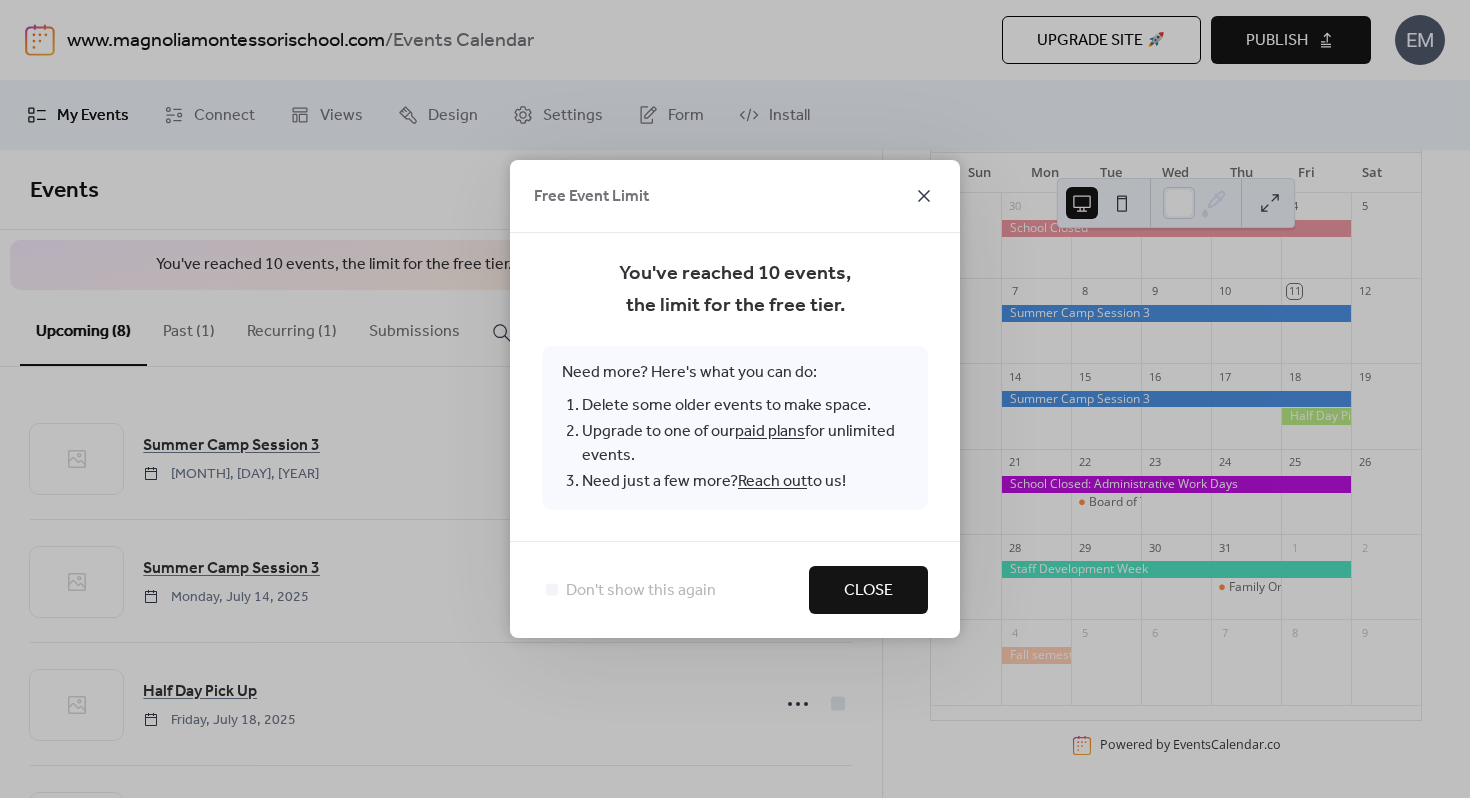 click 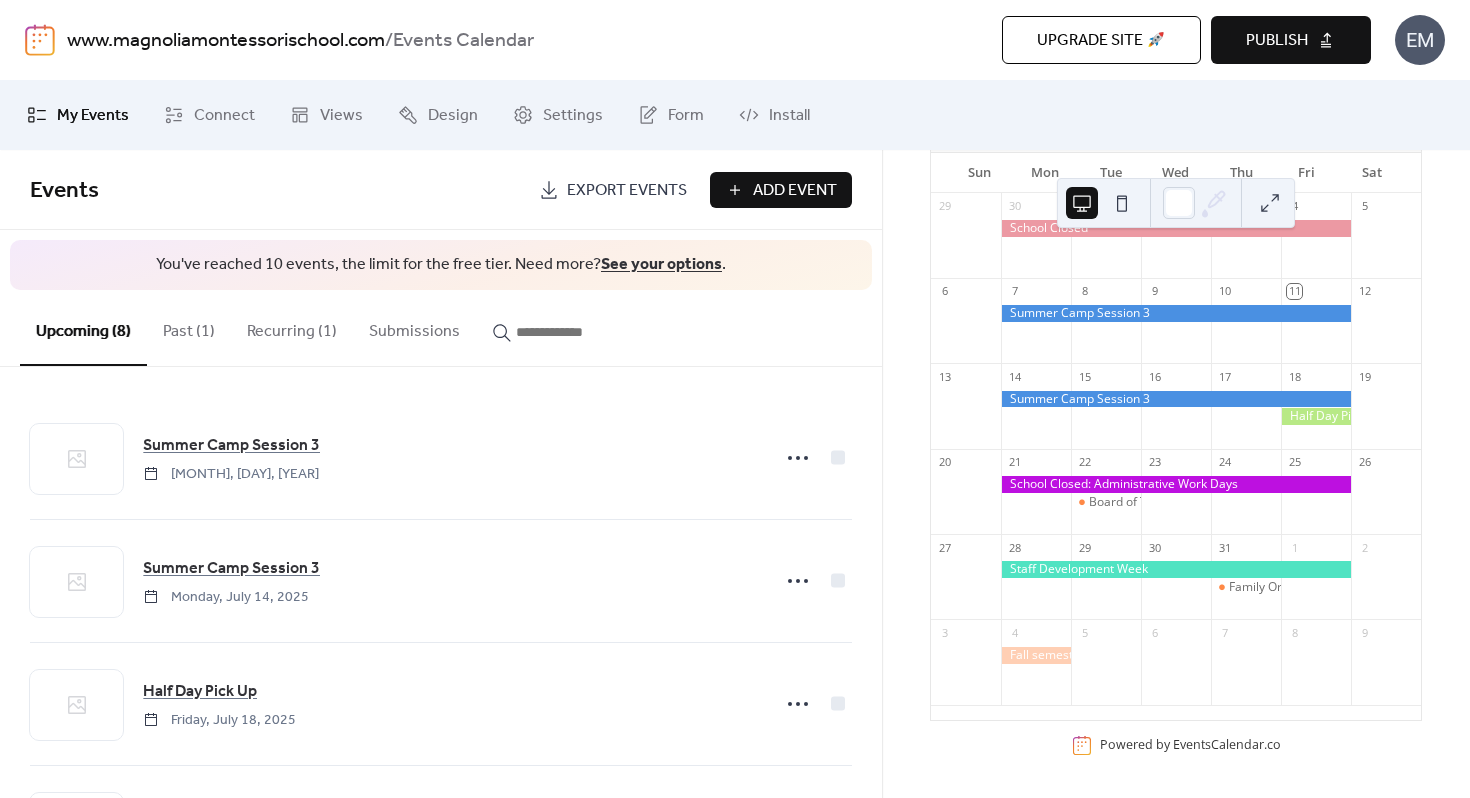click on "Publish" at bounding box center [1277, 41] 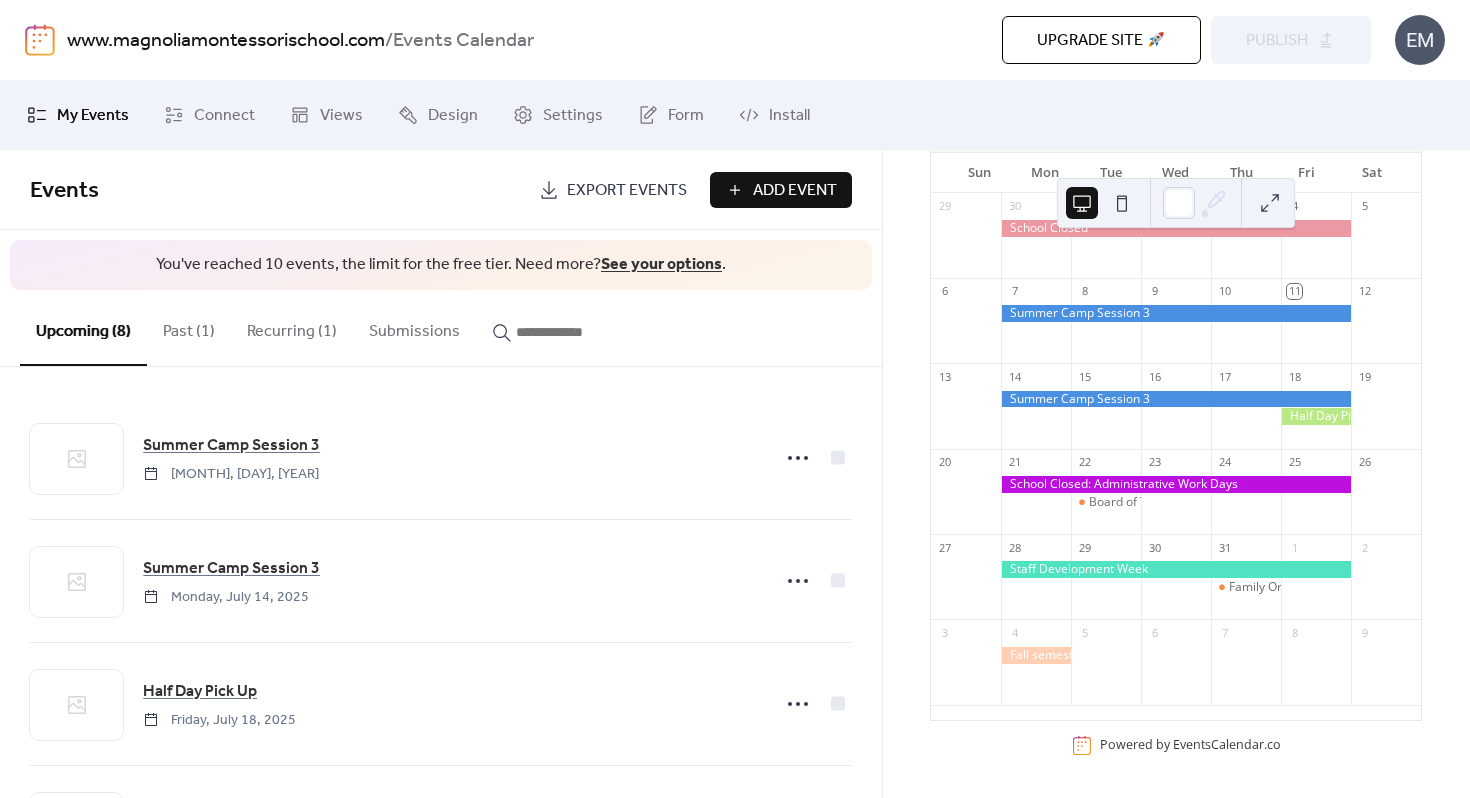 type 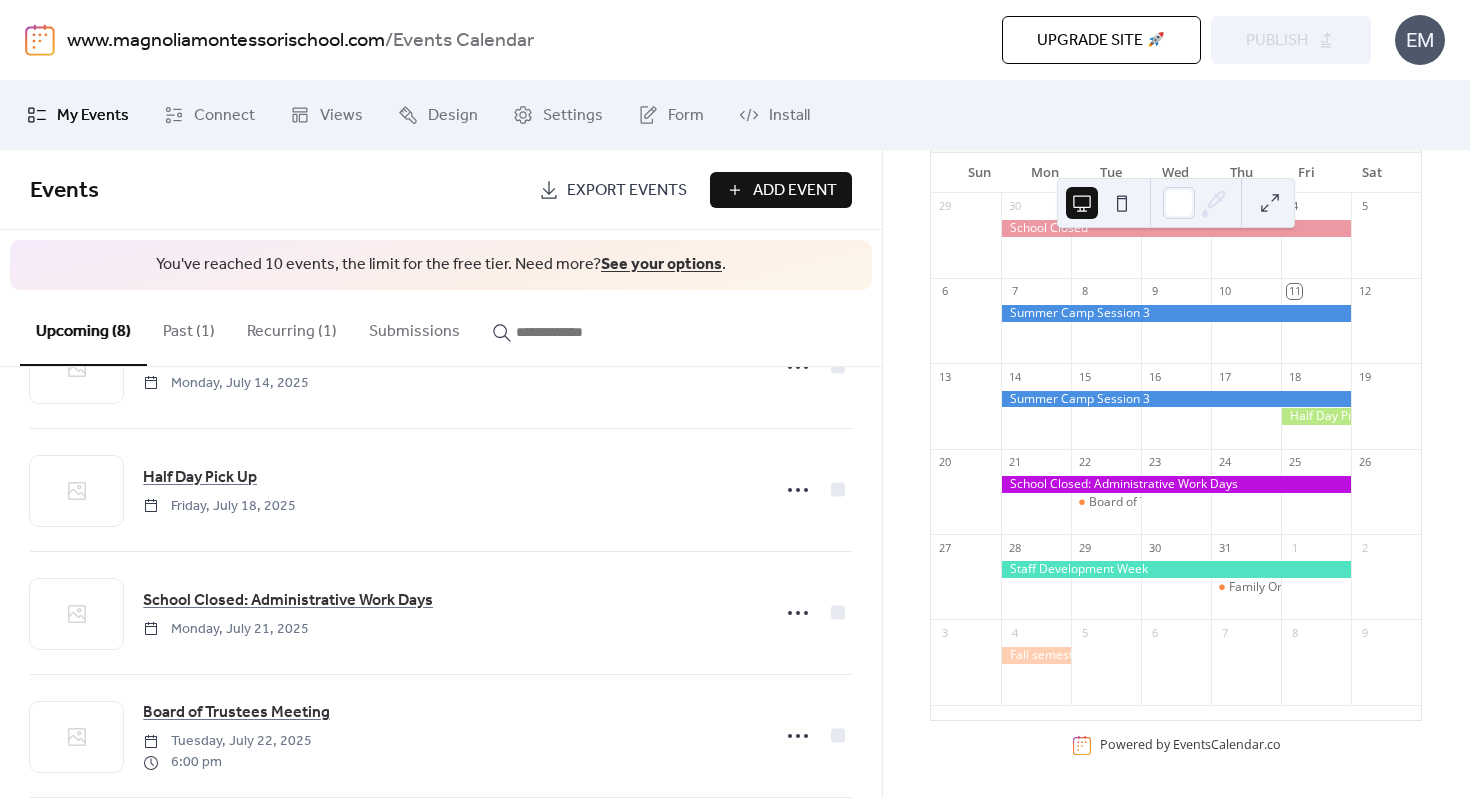 scroll, scrollTop: 0, scrollLeft: 0, axis: both 